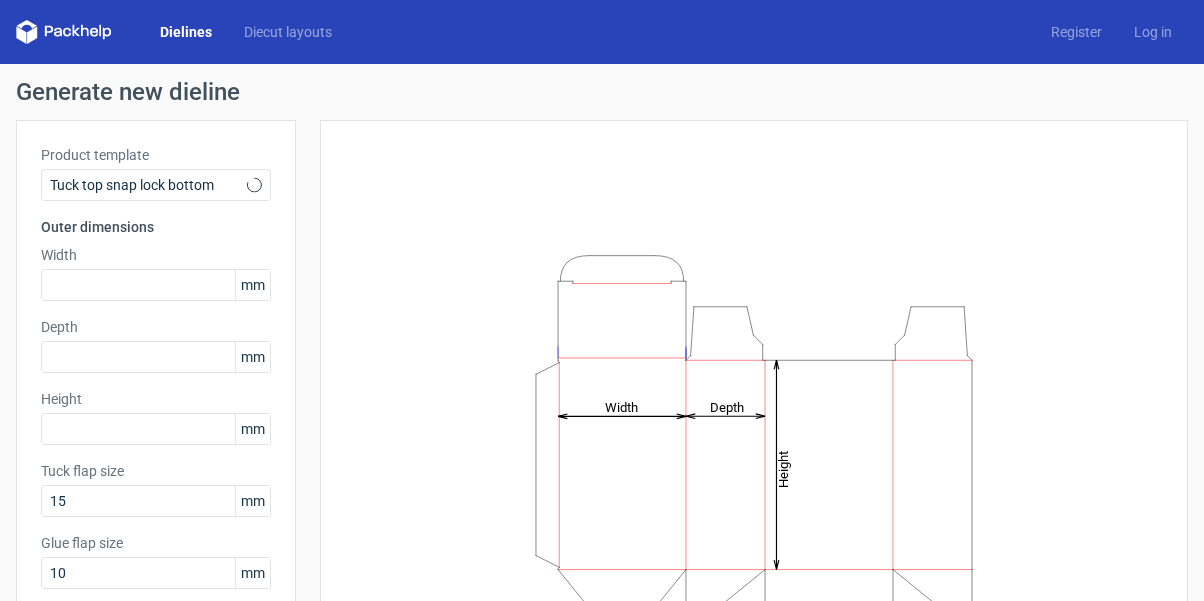 scroll, scrollTop: 0, scrollLeft: 0, axis: both 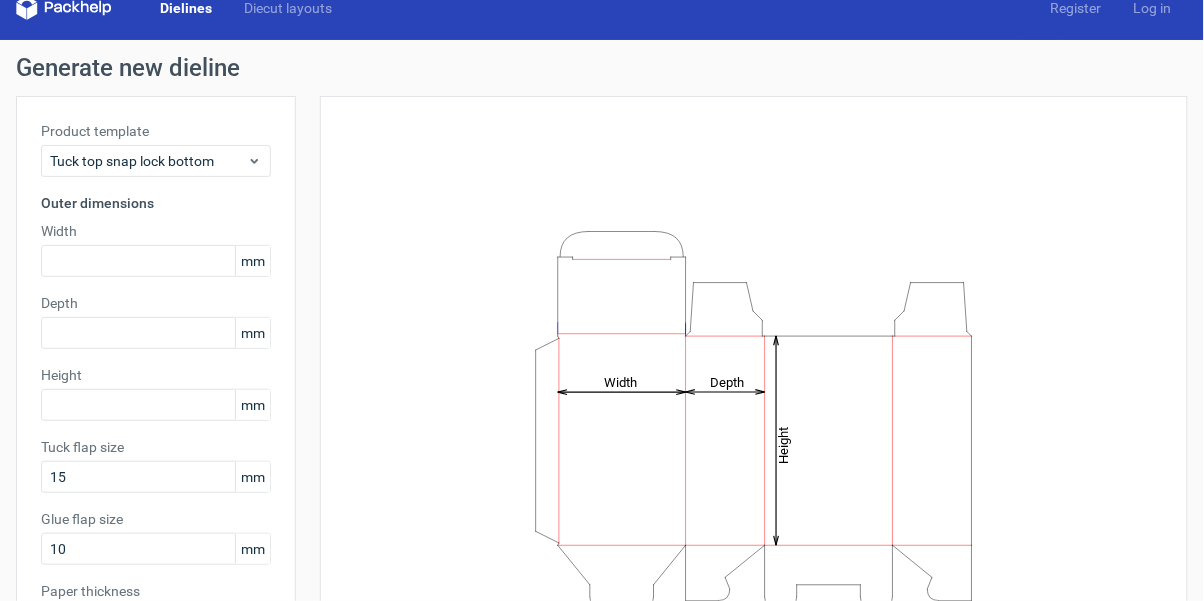 click on "mm" at bounding box center (252, 261) 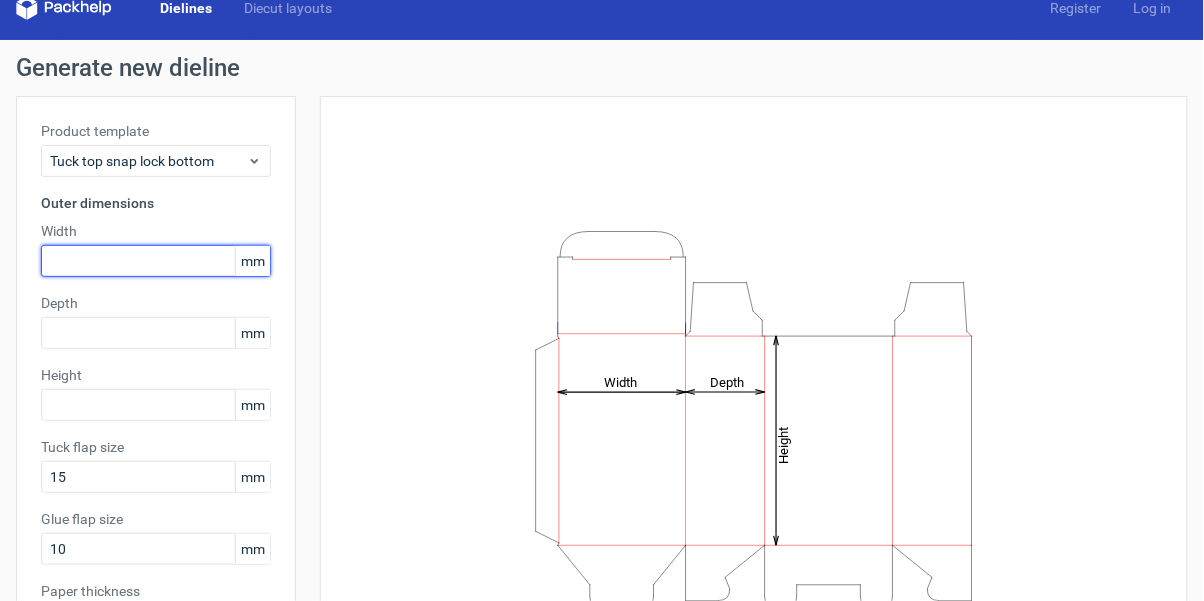 click at bounding box center [156, 261] 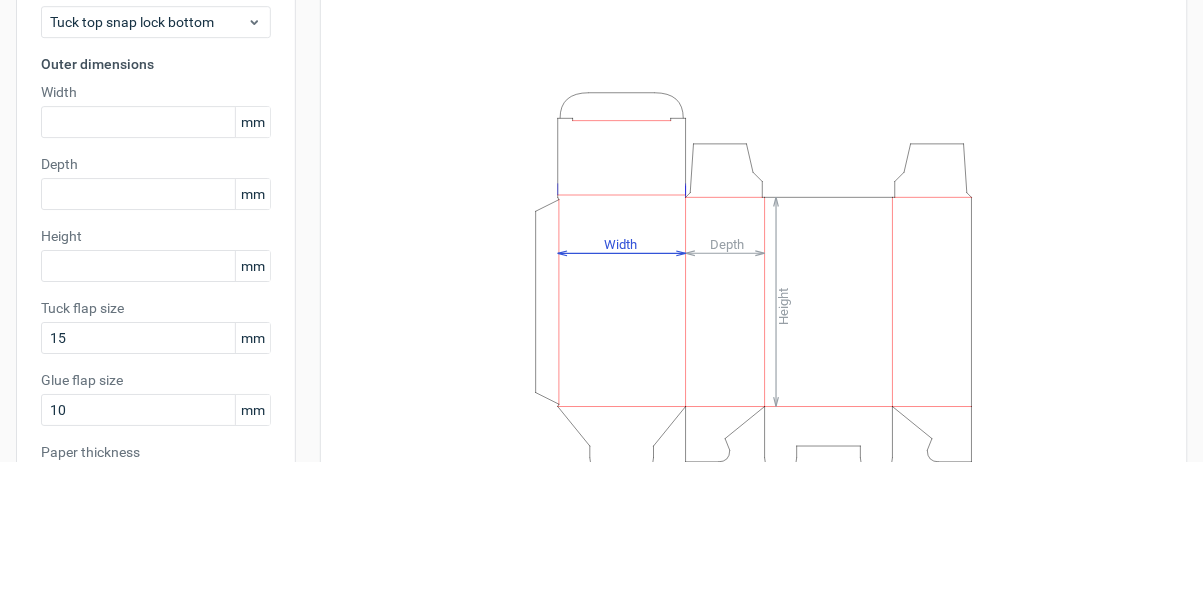 click on "Depth" at bounding box center [156, 303] 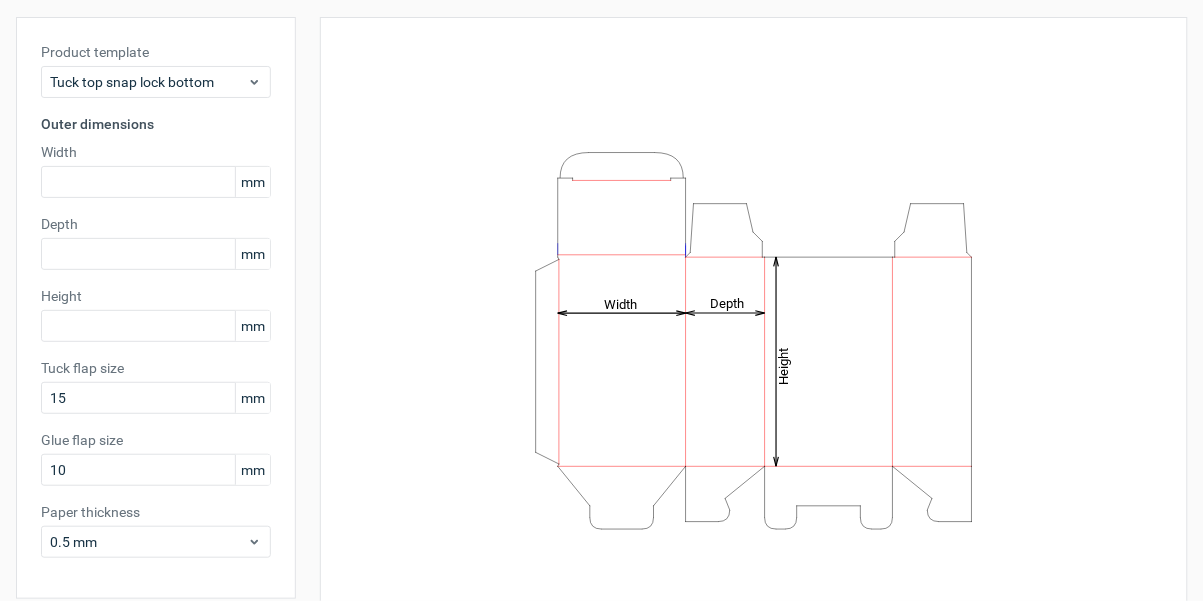 scroll, scrollTop: 111, scrollLeft: 0, axis: vertical 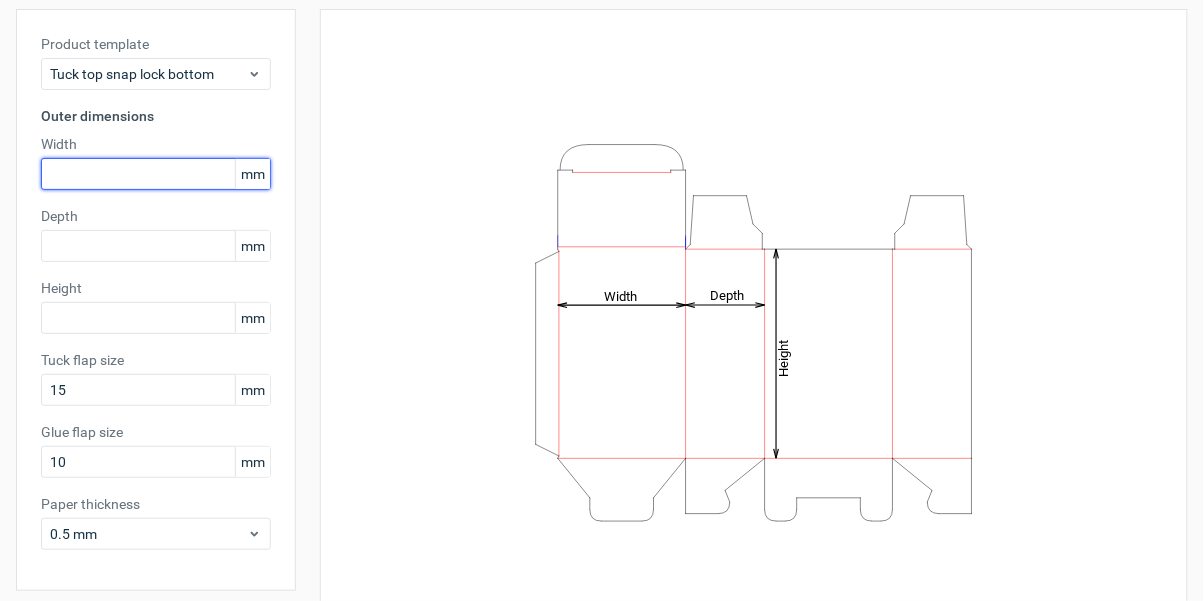 click at bounding box center [156, 174] 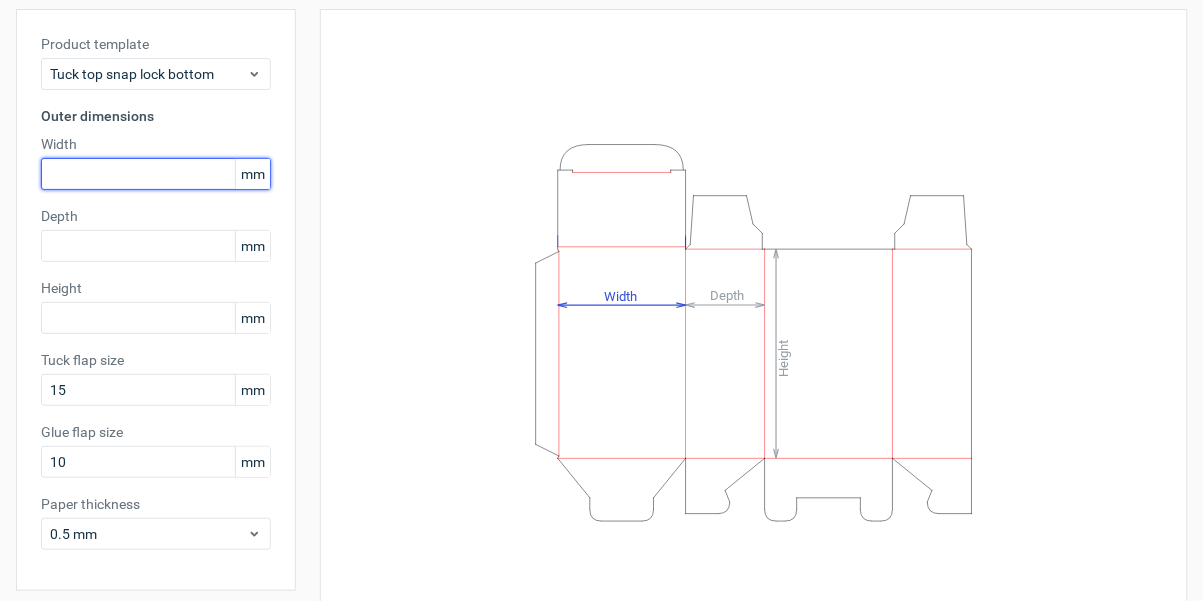 click at bounding box center (156, 174) 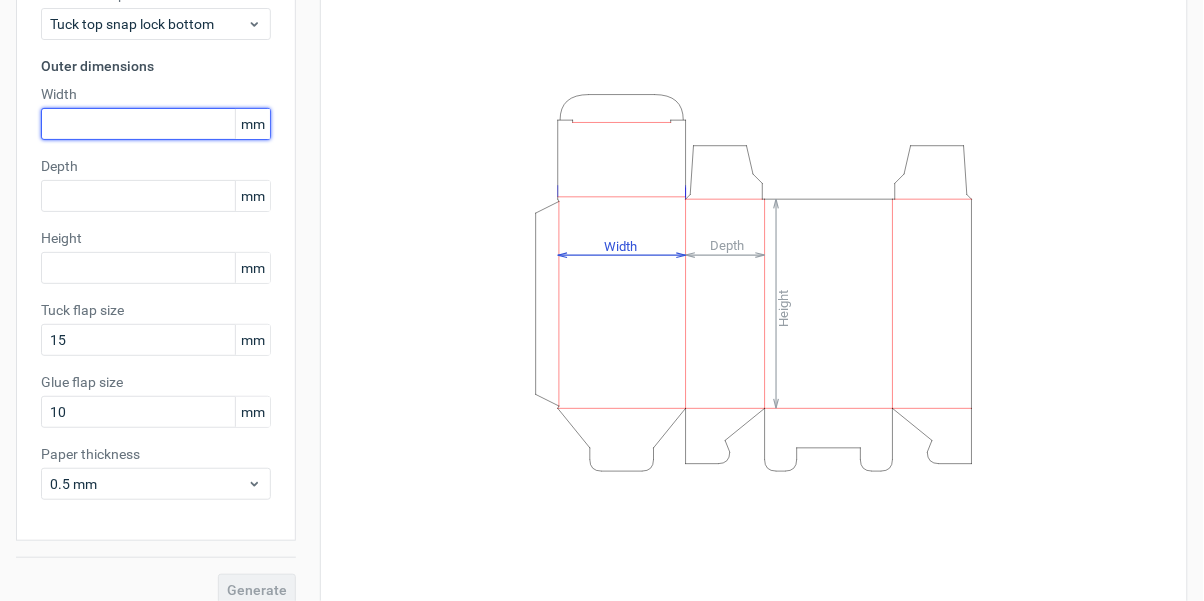 scroll, scrollTop: 175, scrollLeft: 0, axis: vertical 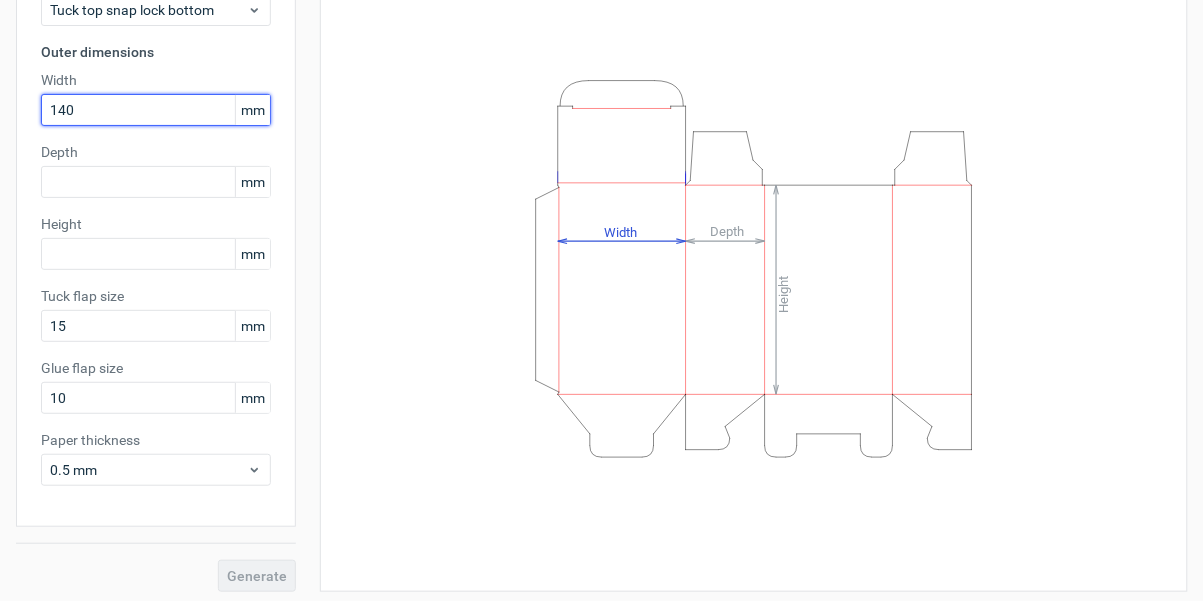 type on "140" 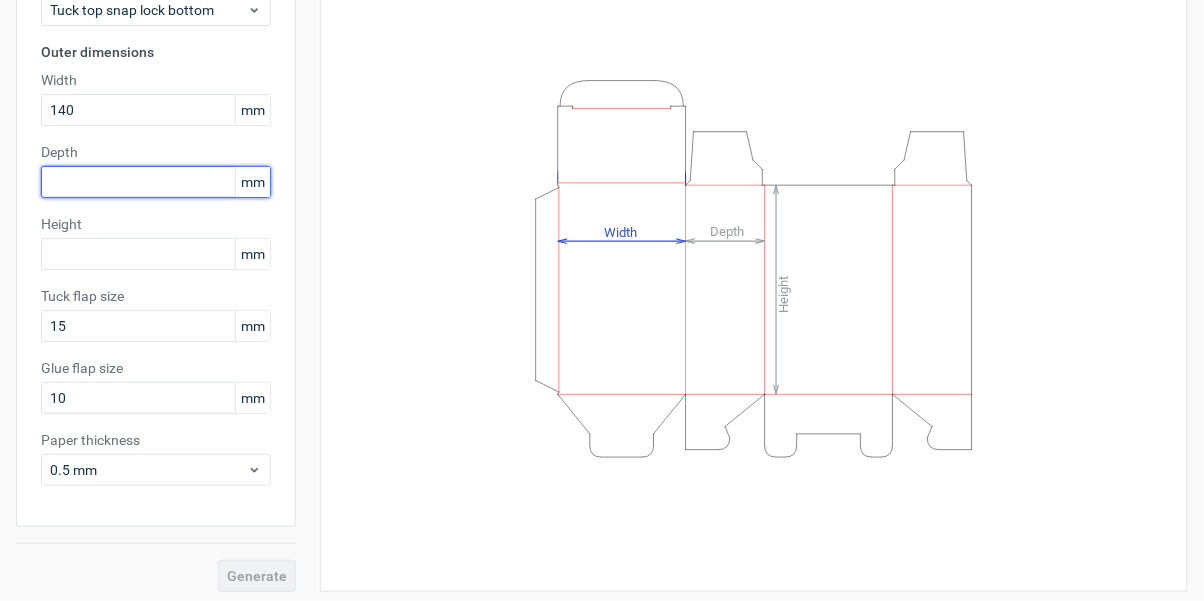 click at bounding box center (156, 182) 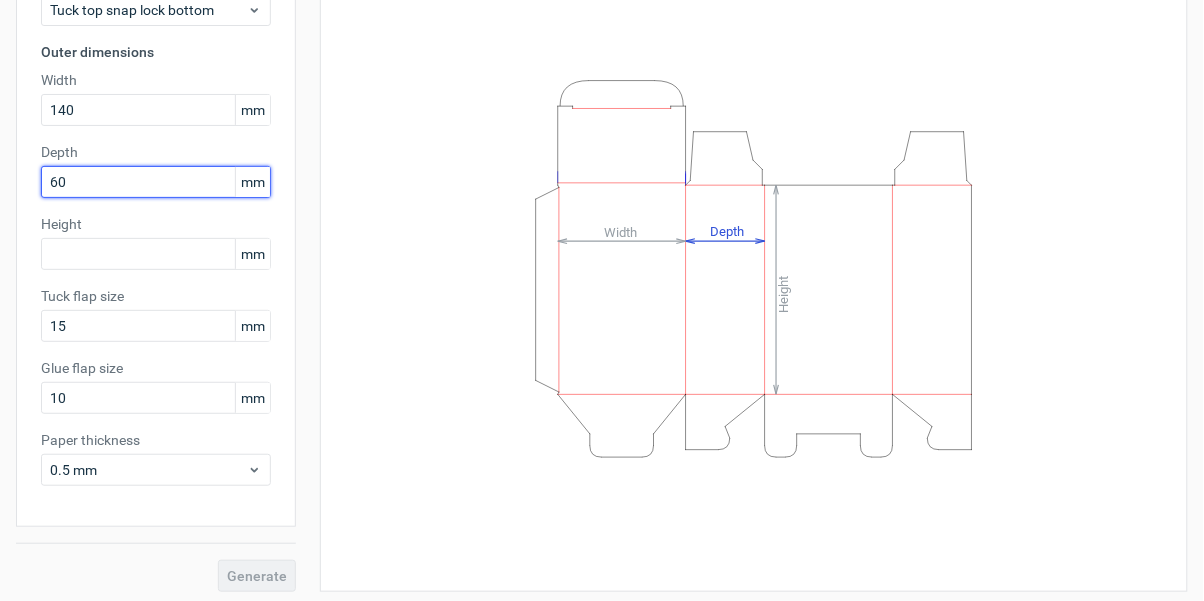 click on "60" at bounding box center [156, 182] 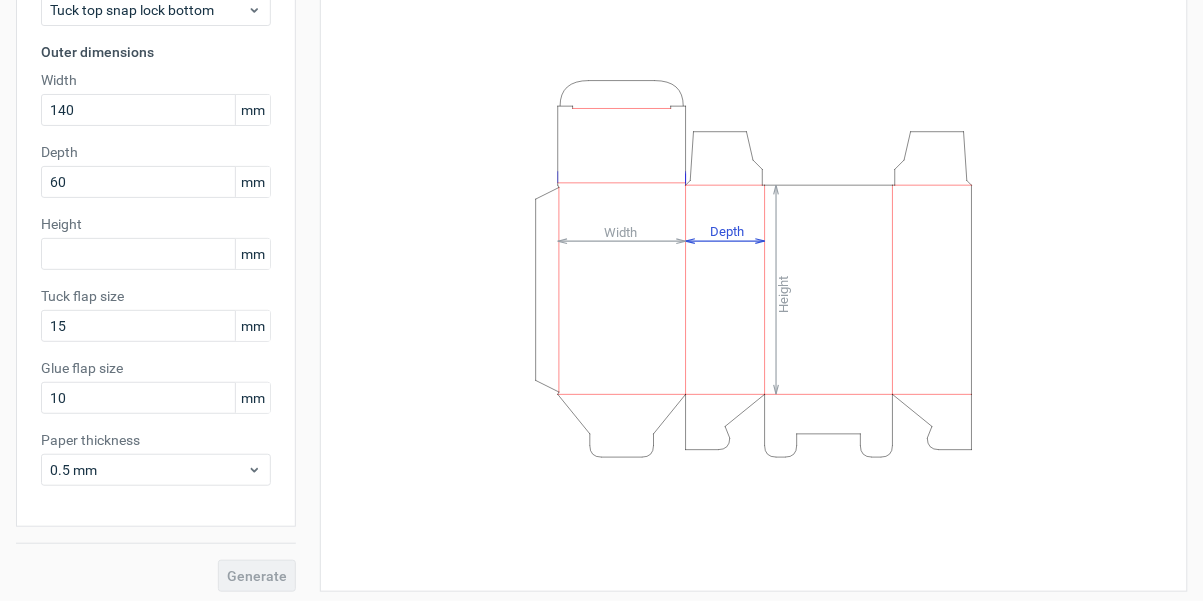 click on "Height" at bounding box center [156, 224] 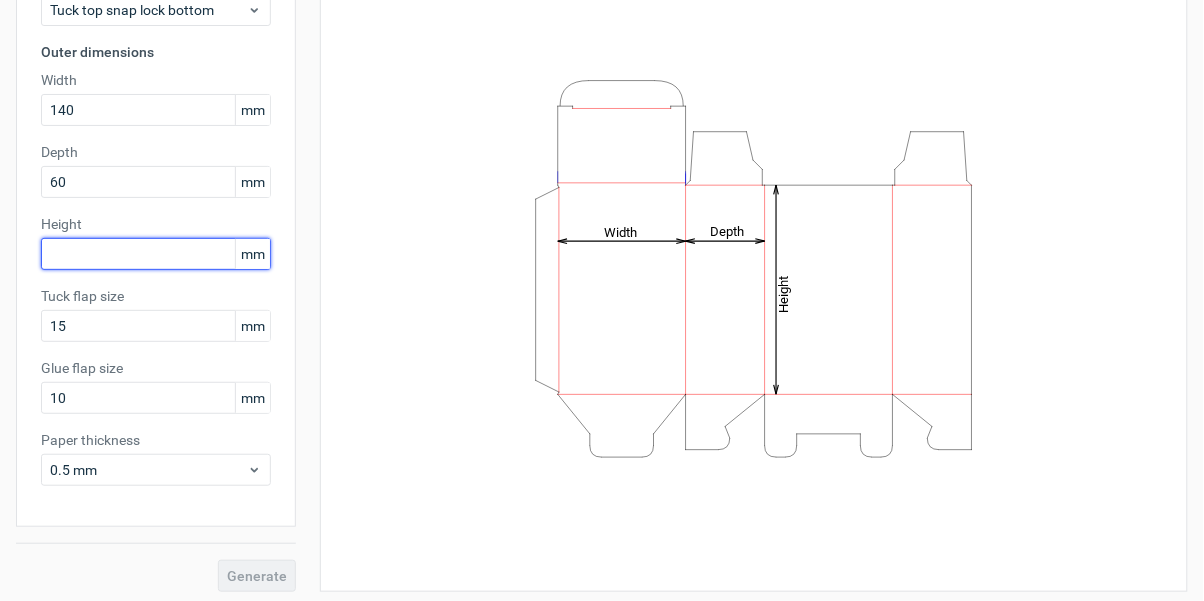 click at bounding box center (156, 254) 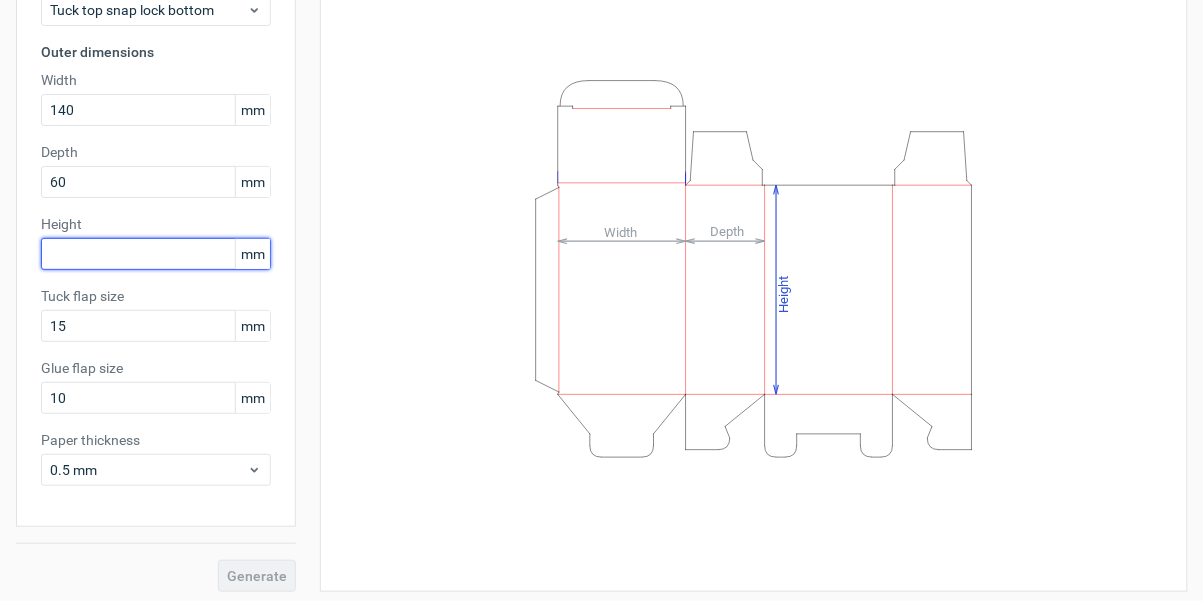 click at bounding box center [156, 254] 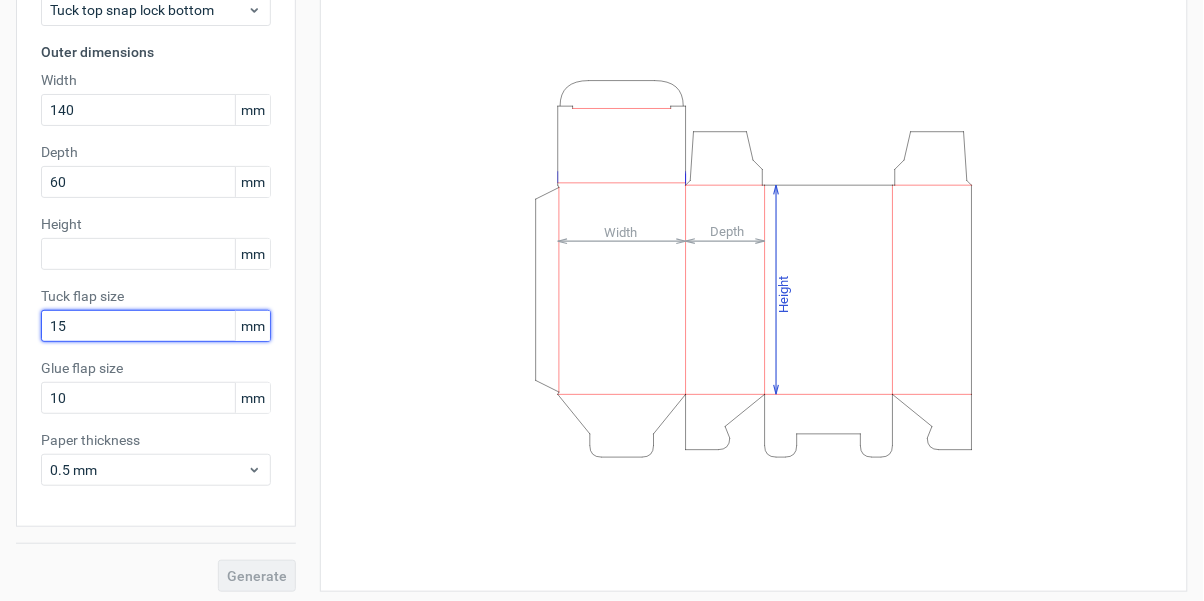 click on "15" at bounding box center (156, 326) 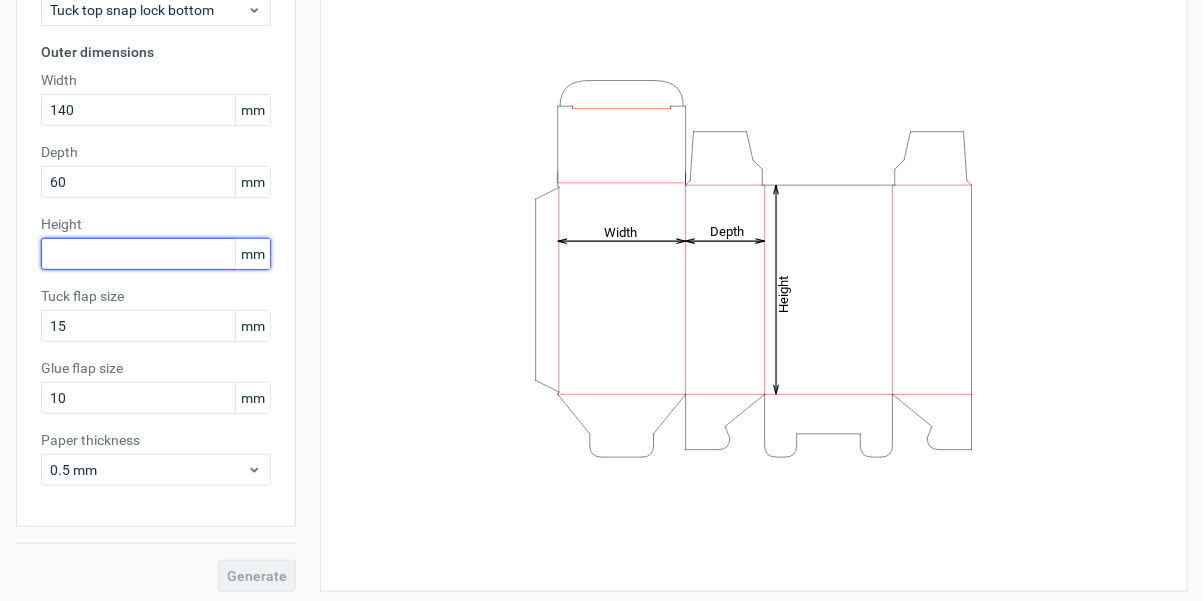 click at bounding box center [156, 254] 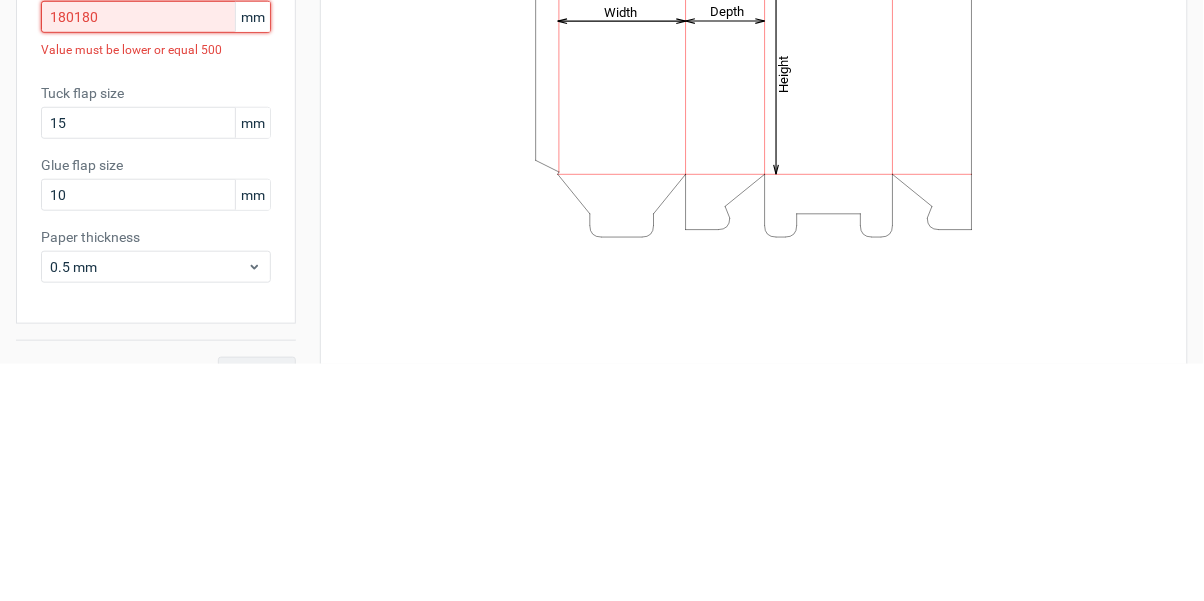 click on "180180" at bounding box center (156, 254) 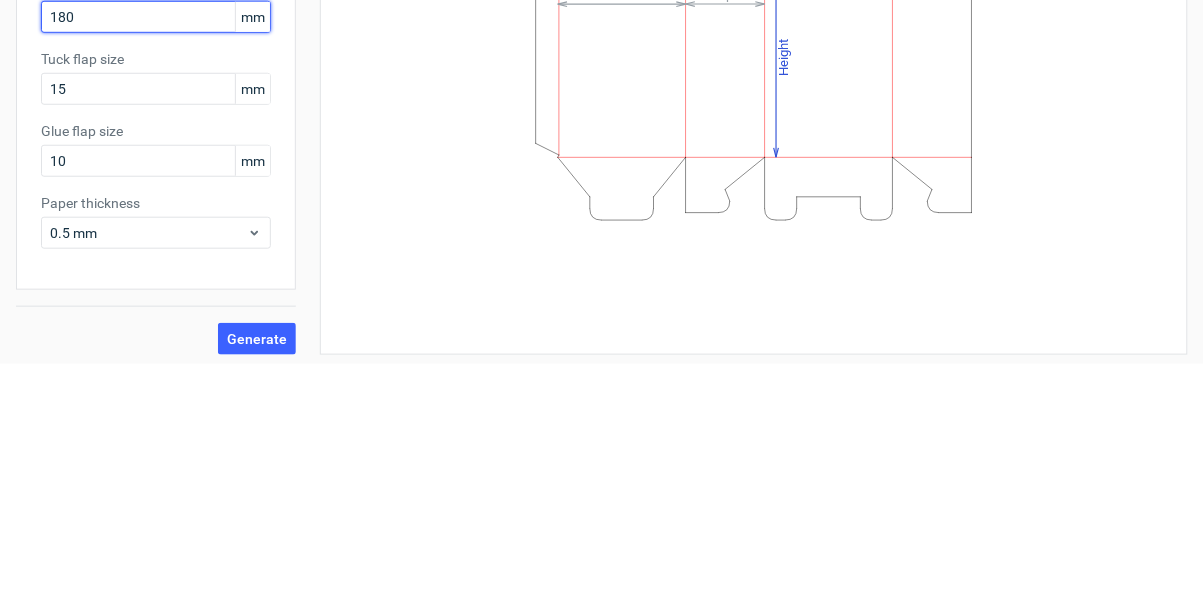 type on "180" 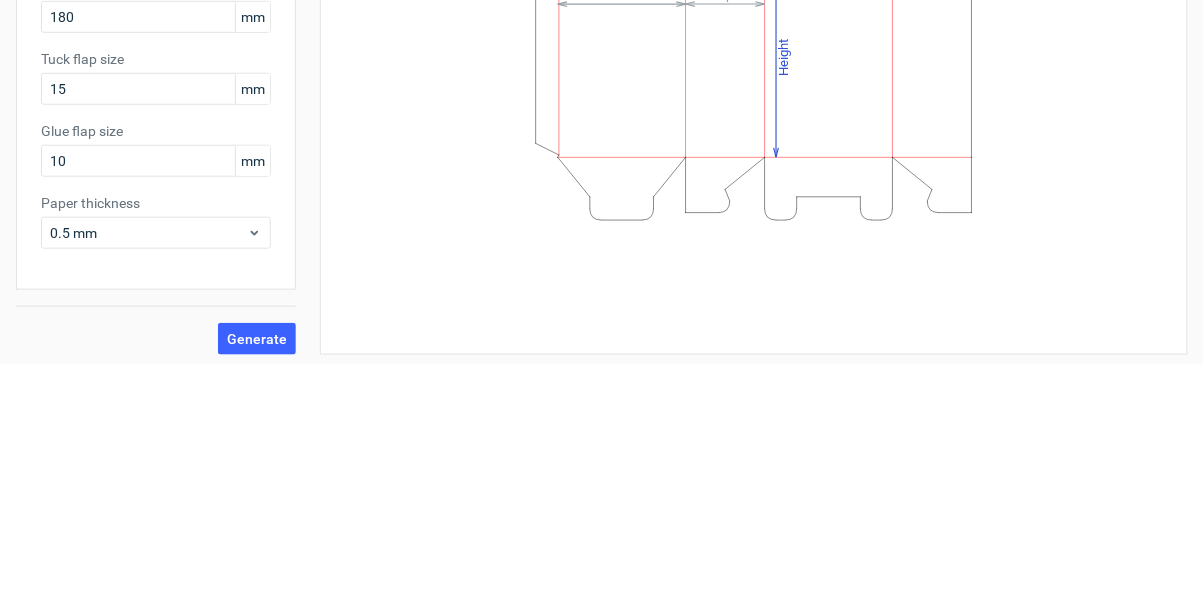 click on "Height   Depth   Width" at bounding box center [754, 268] 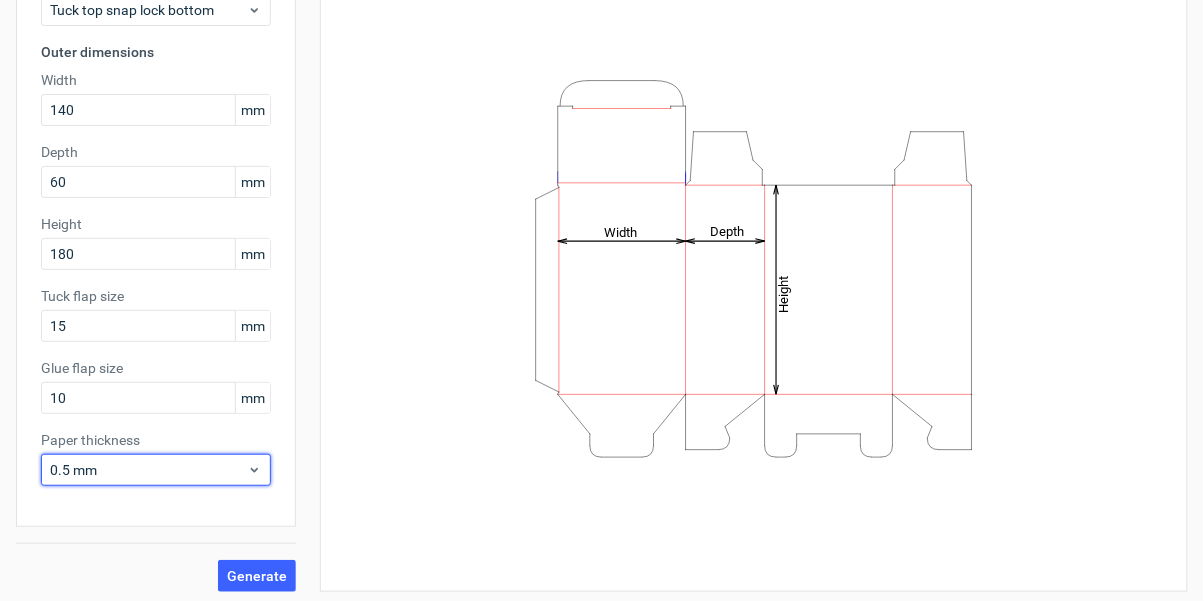 click on "0.5 mm" at bounding box center [156, 470] 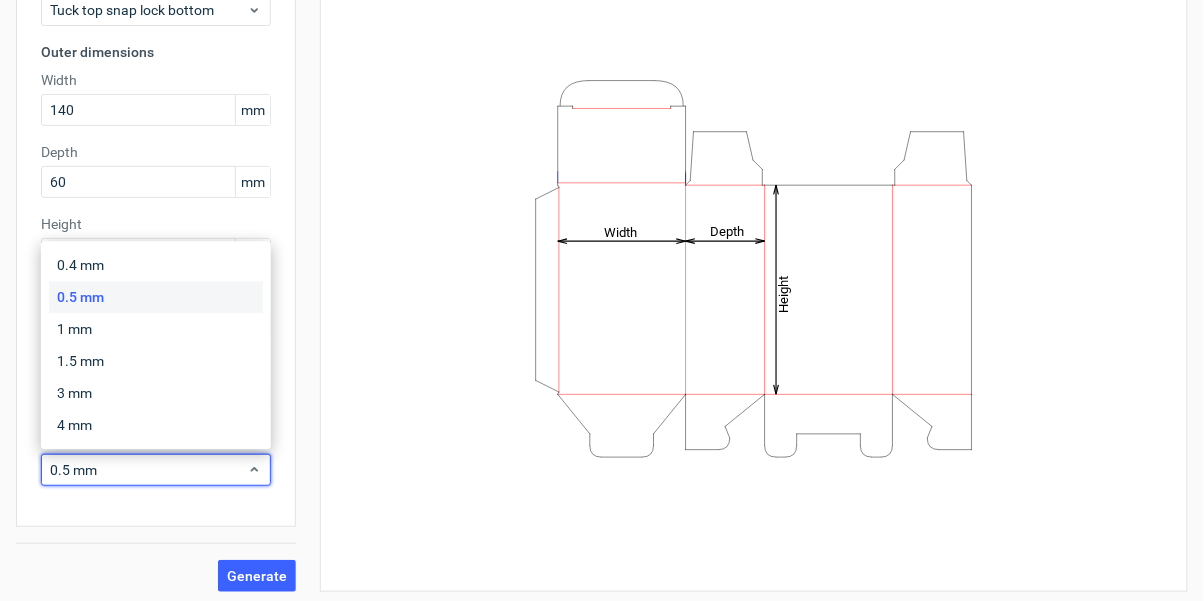 click on "Generate" at bounding box center [156, 559] 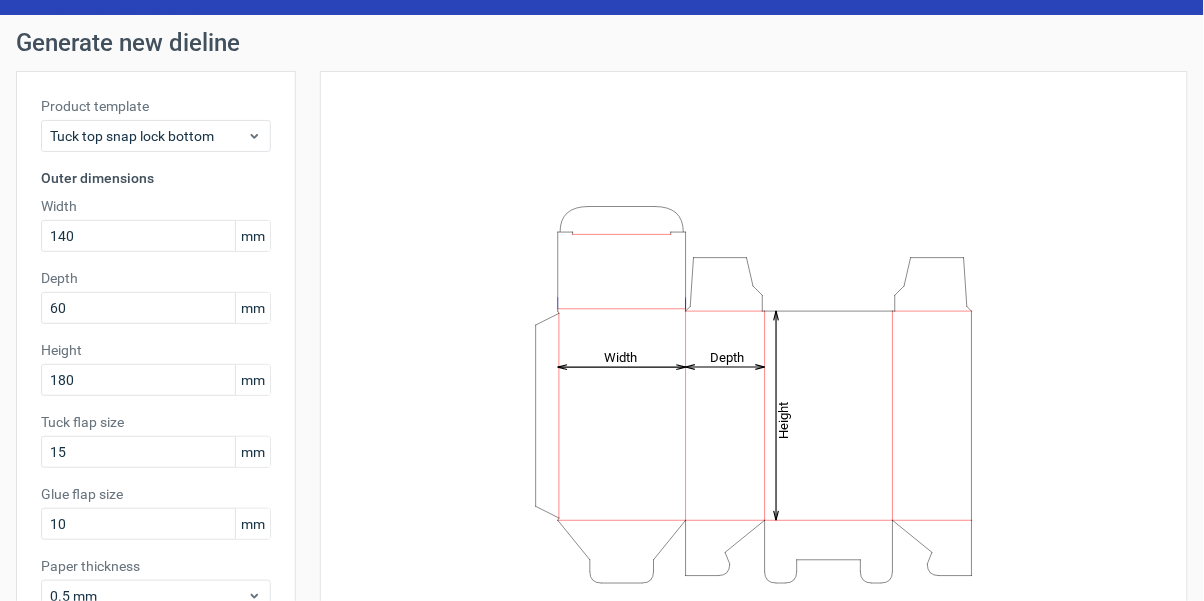 scroll, scrollTop: 55, scrollLeft: 0, axis: vertical 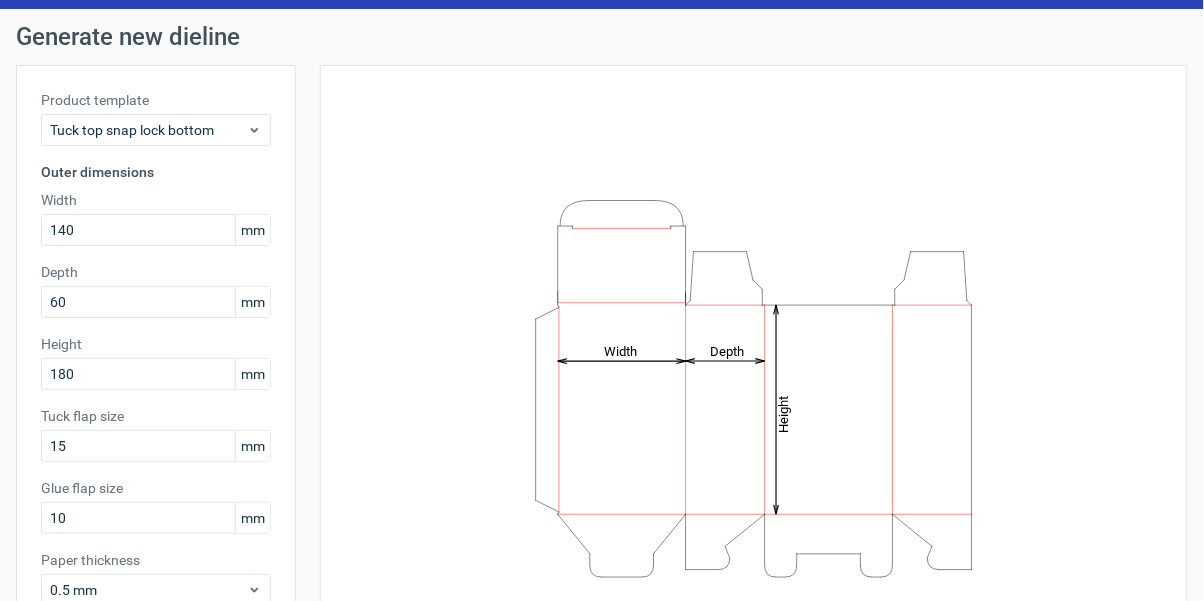 click on "Product template Tuck top snap lock bottom Outer dimensions Width 140 mm Depth 60 mm Height 180 mm Tuck flap size 15 mm Glue flap size 10 mm Paper thickness 0.5 mm" at bounding box center [156, 356] 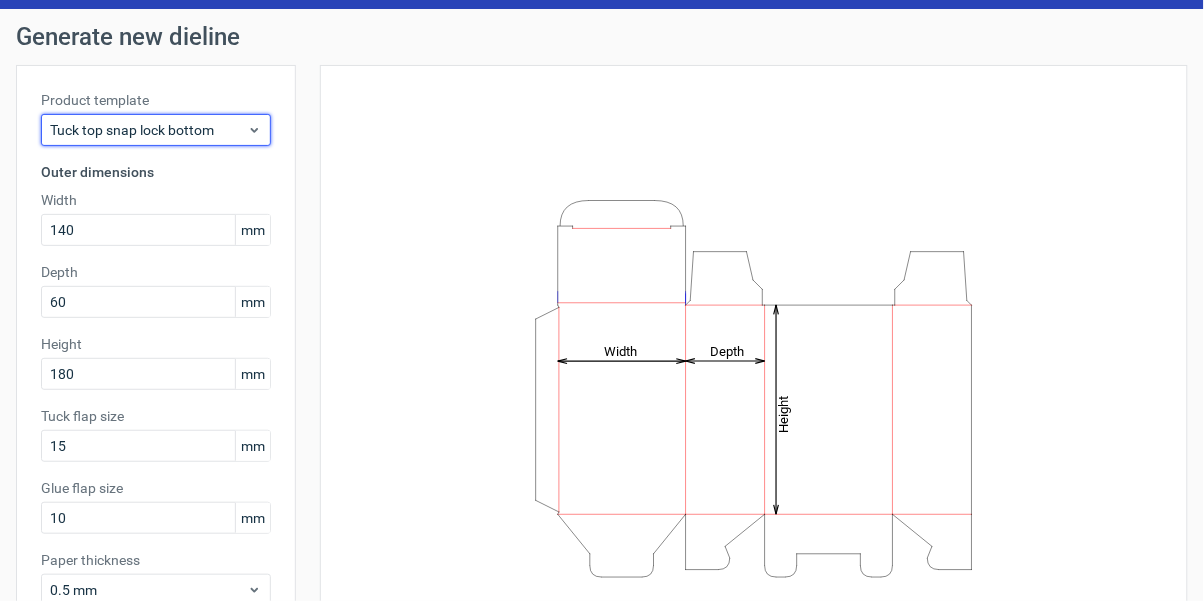click on "Tuck top snap lock bottom" at bounding box center (148, 130) 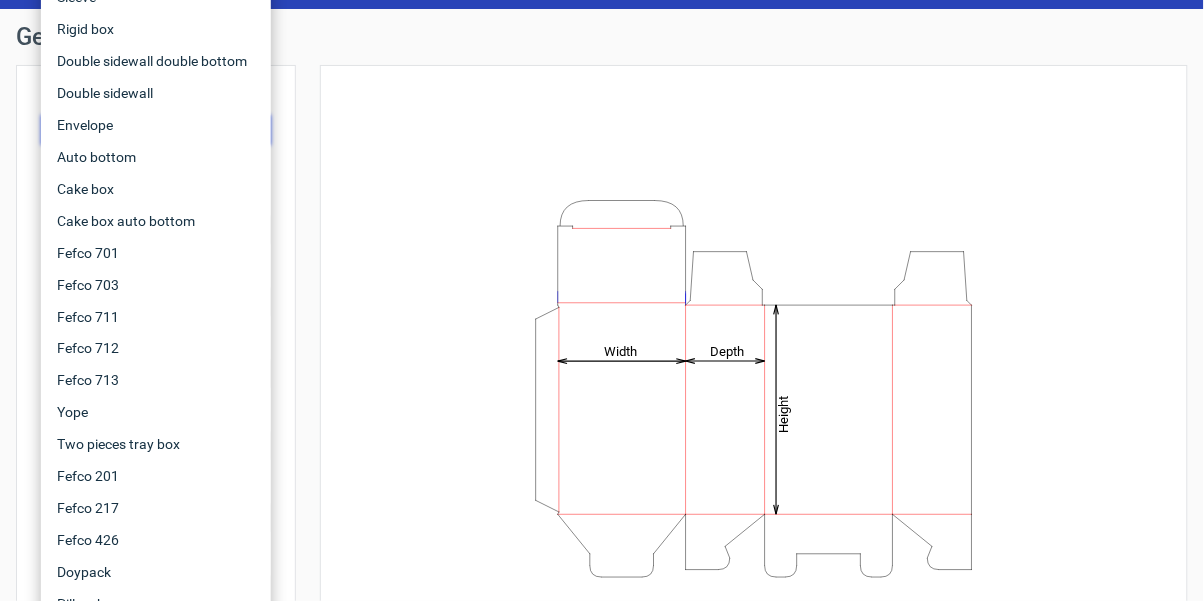 scroll, scrollTop: 0, scrollLeft: 0, axis: both 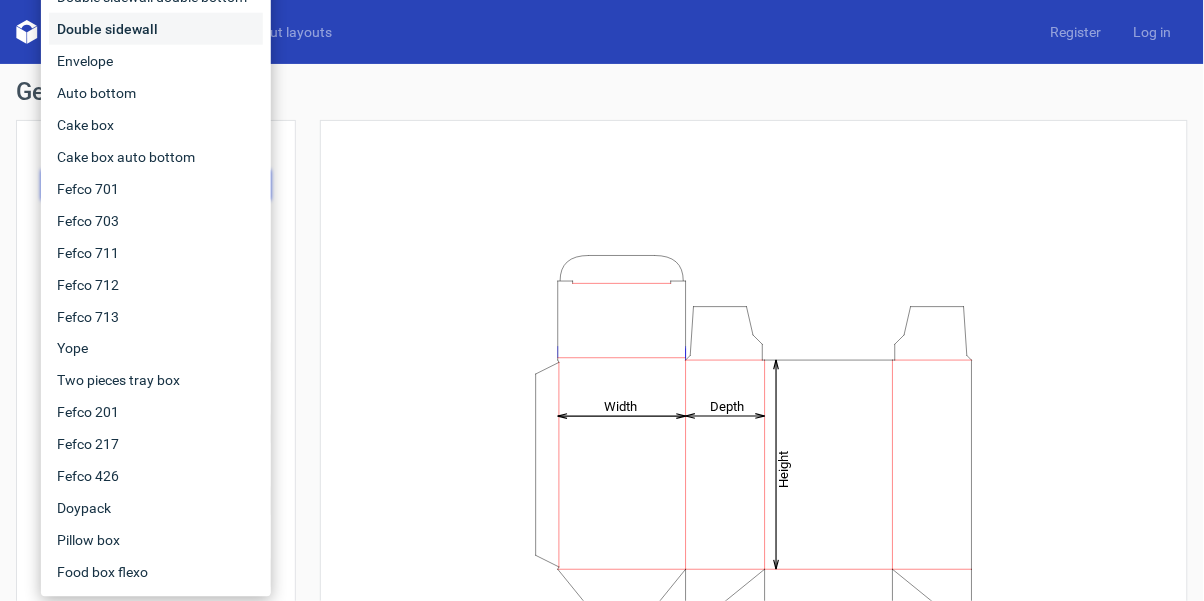 click on "Double sidewall" at bounding box center [156, 29] 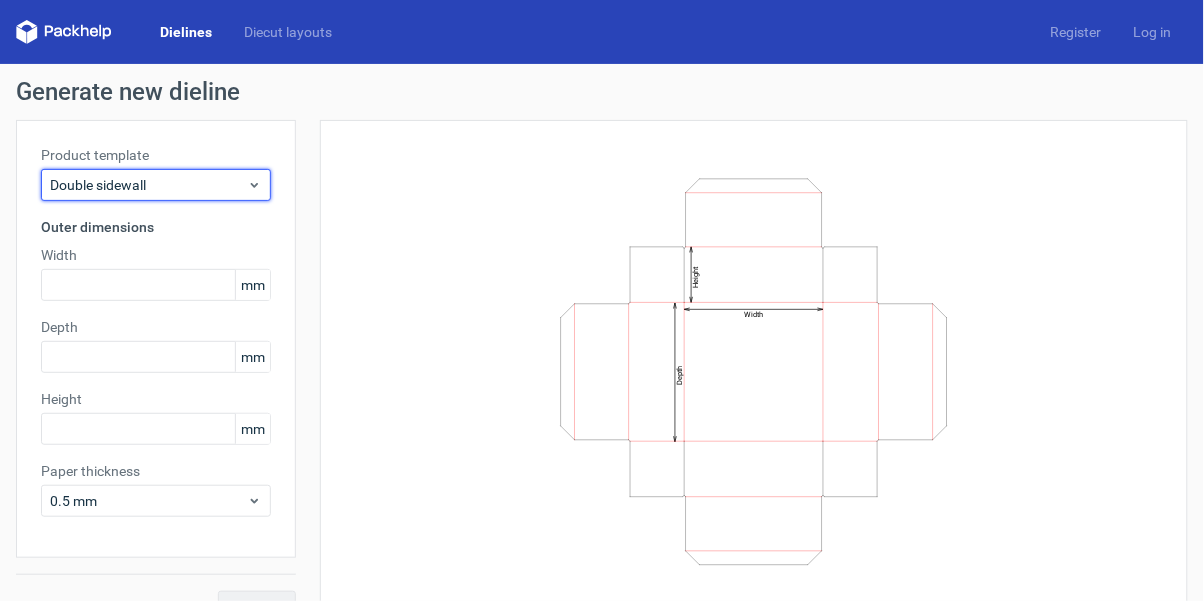 click on "Double sidewall" at bounding box center (148, 185) 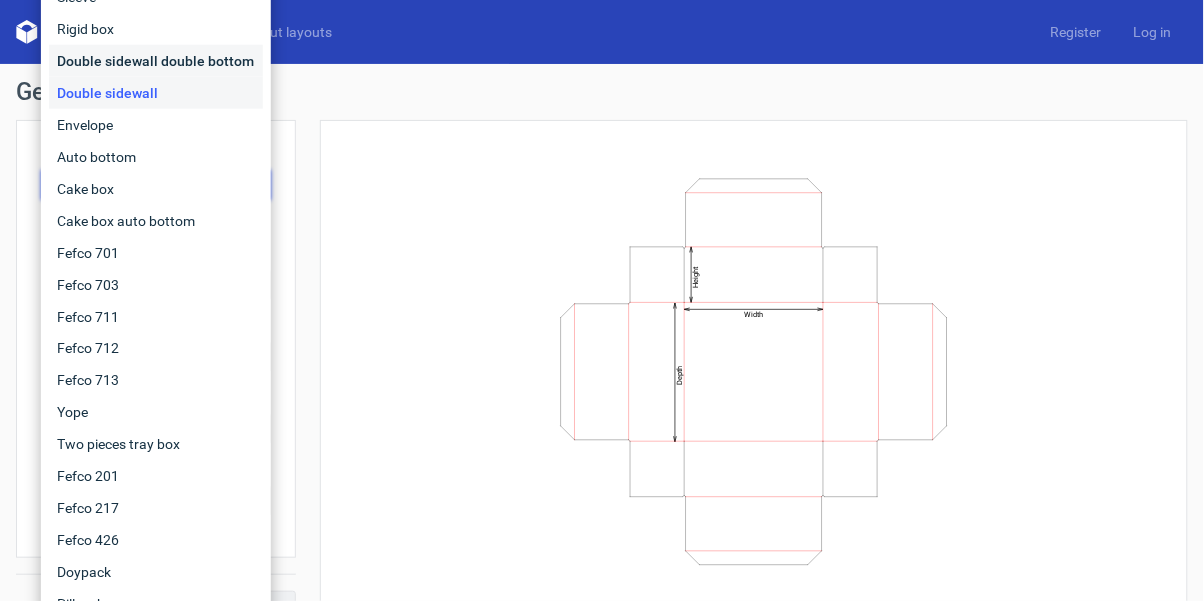 click on "Double sidewall double bottom" at bounding box center (156, 61) 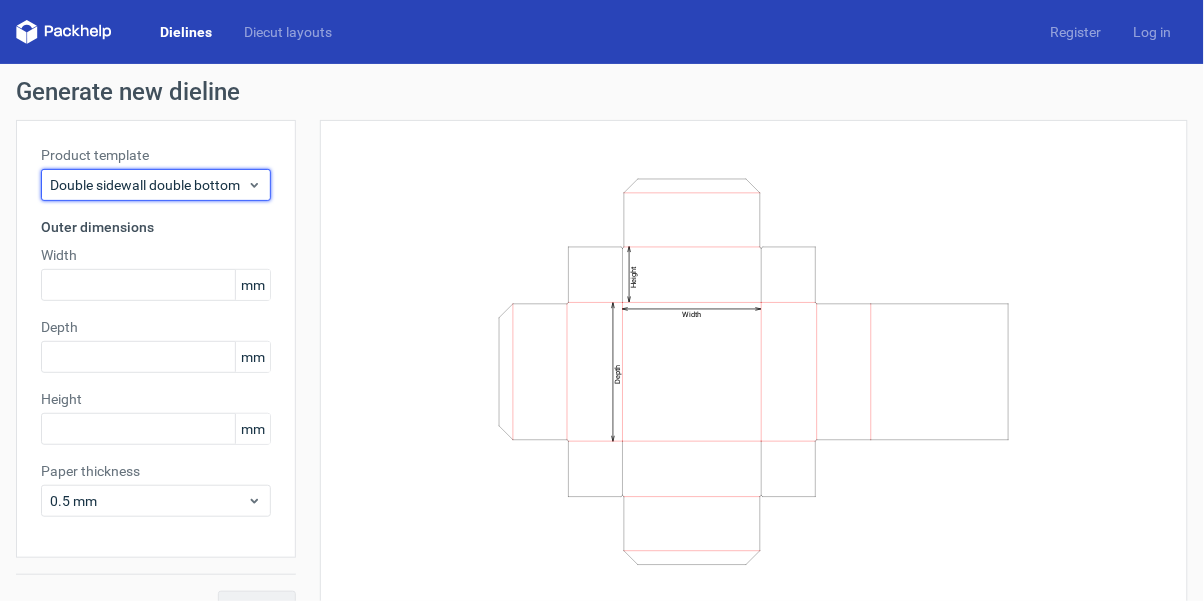 click on "Double sidewall double bottom" at bounding box center [148, 185] 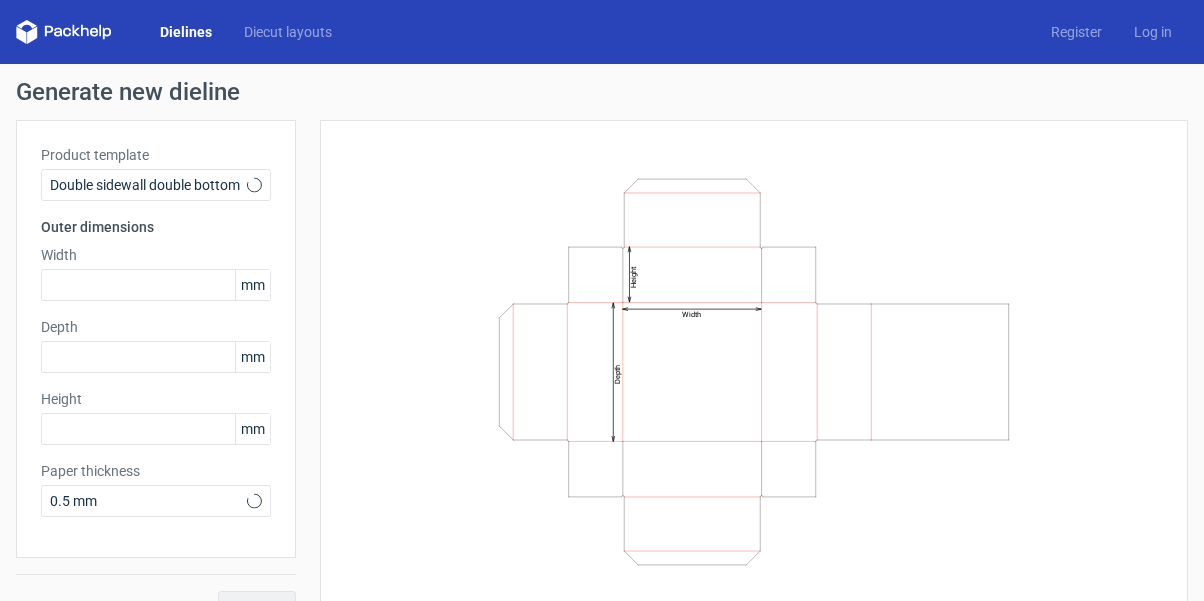 scroll, scrollTop: 0, scrollLeft: 0, axis: both 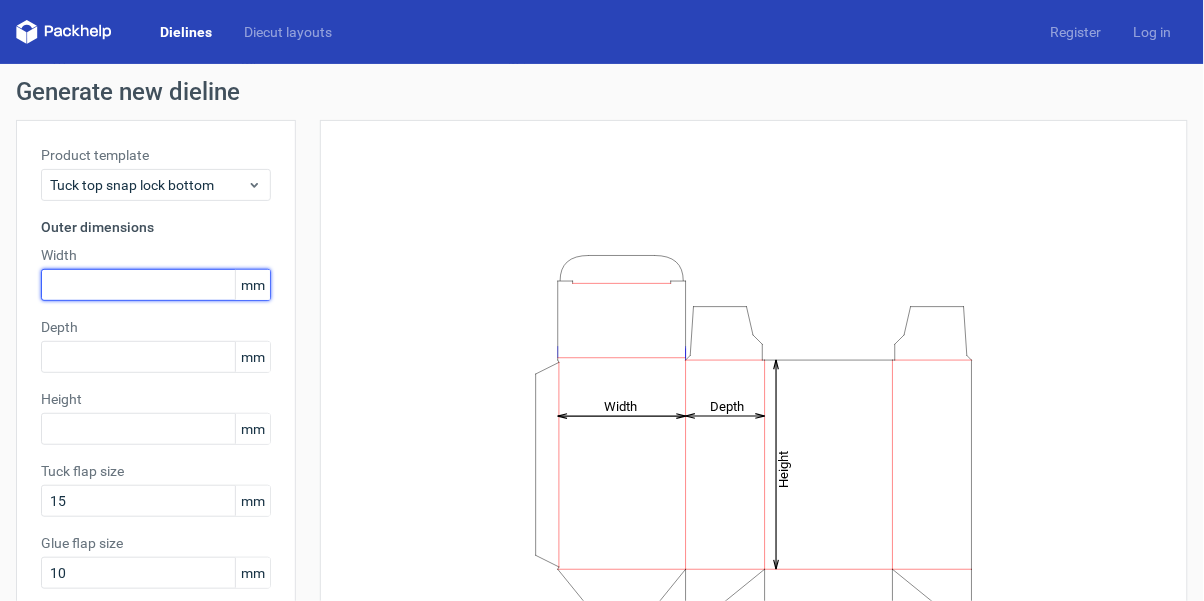 click at bounding box center [156, 285] 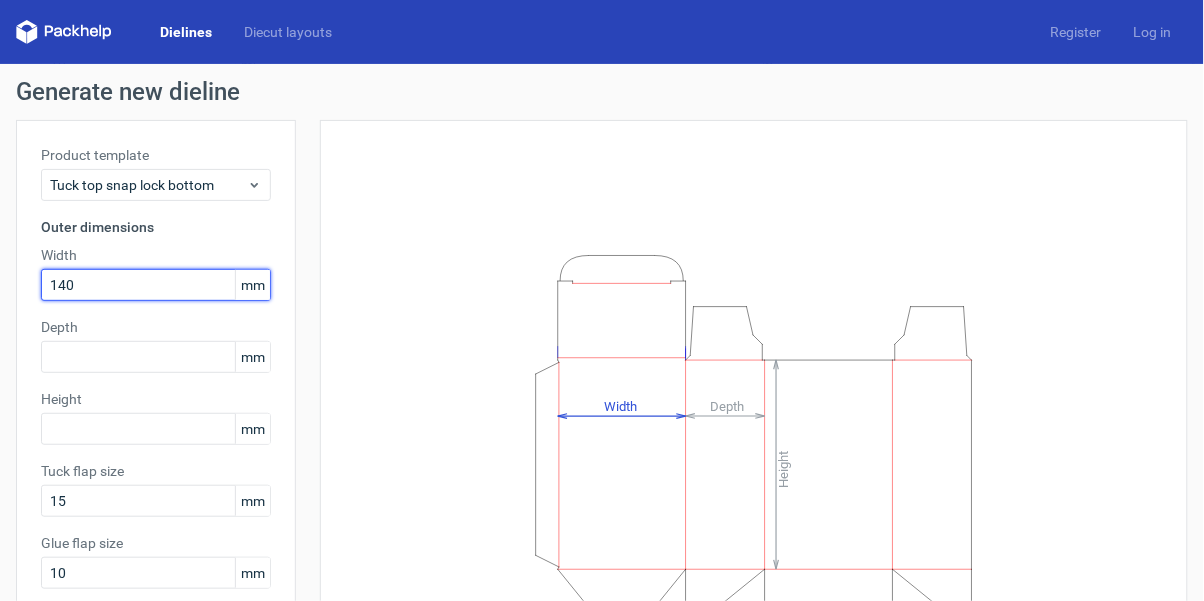 type on "140" 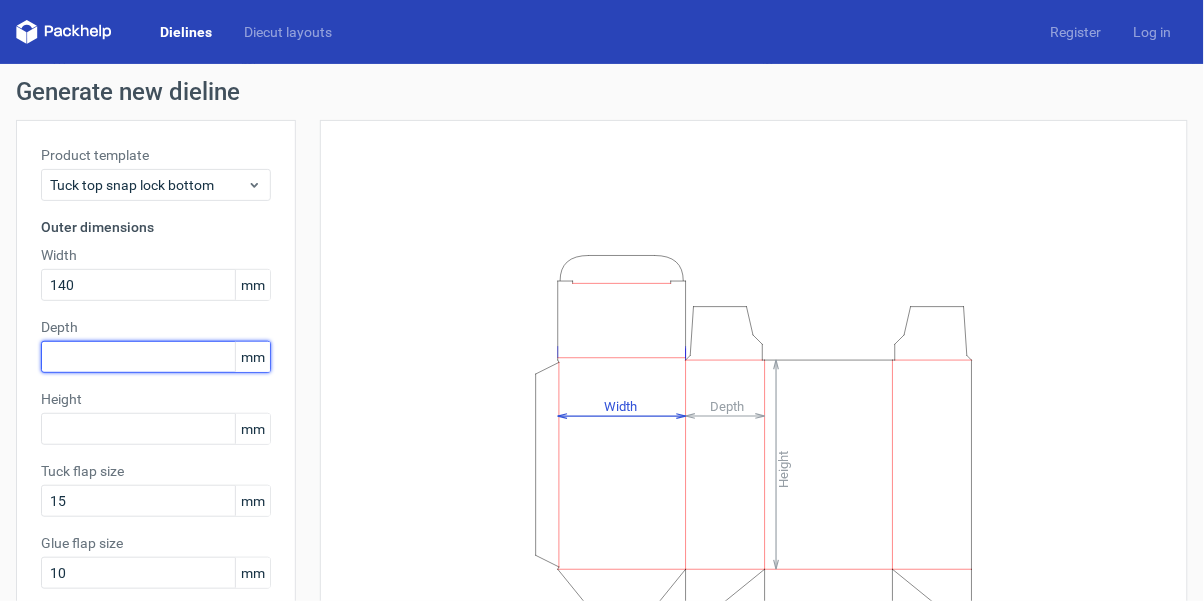 click at bounding box center [156, 357] 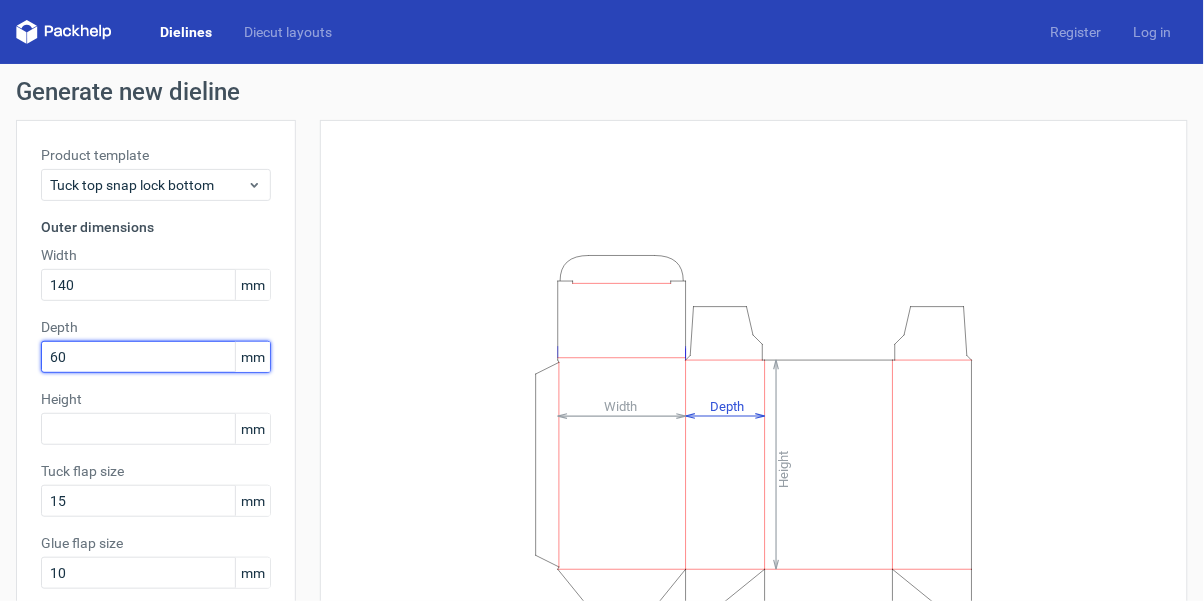 type on "60" 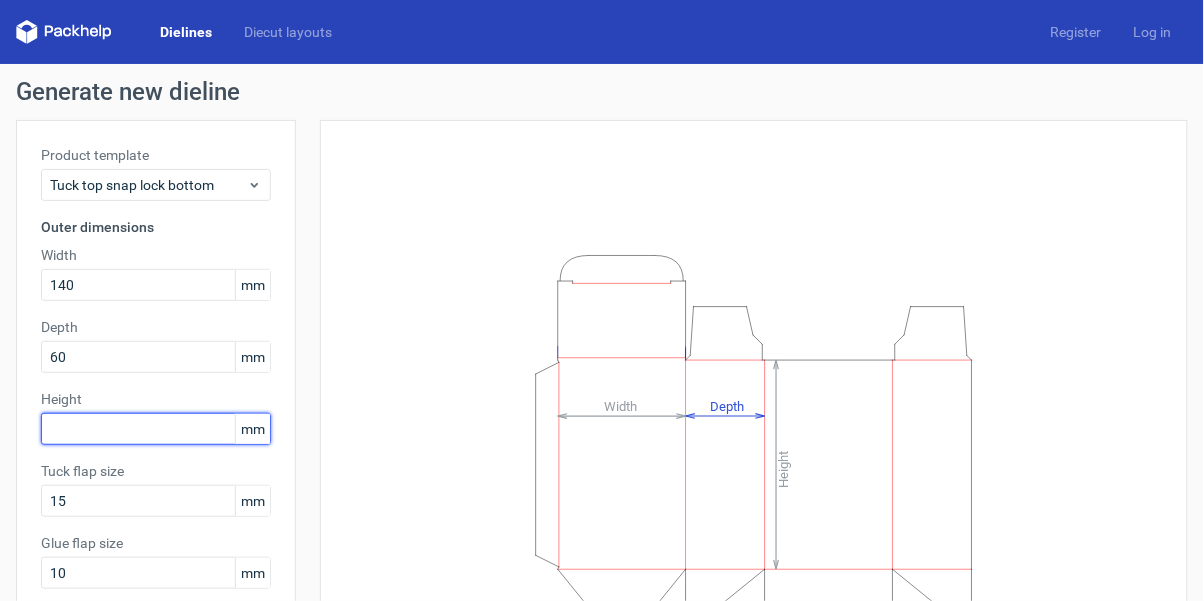 click at bounding box center [156, 429] 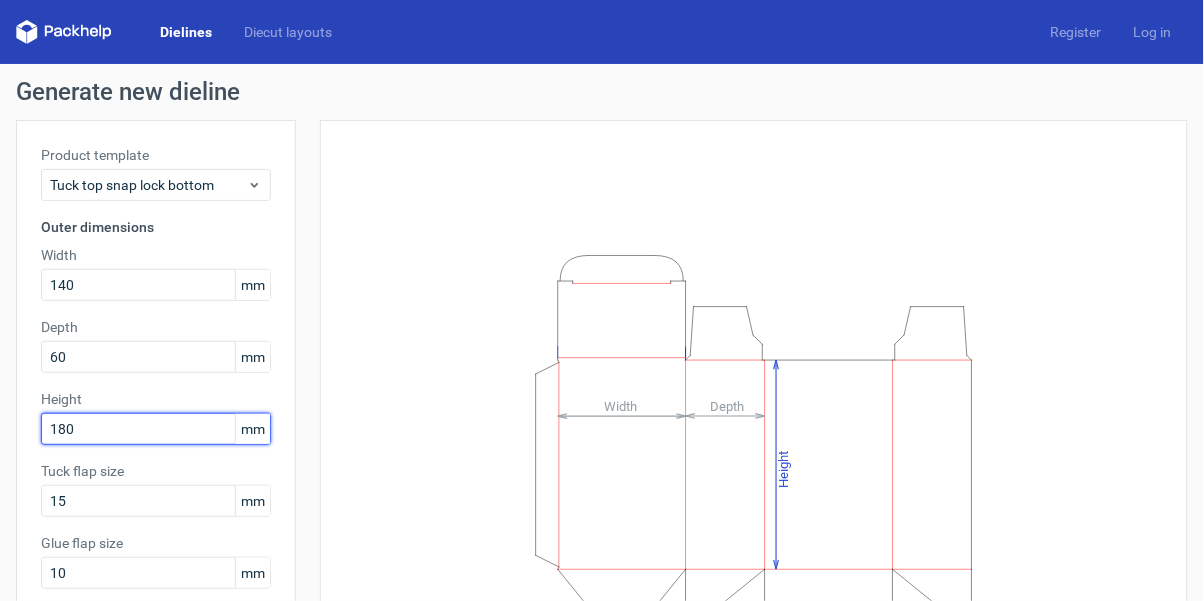 type on "180" 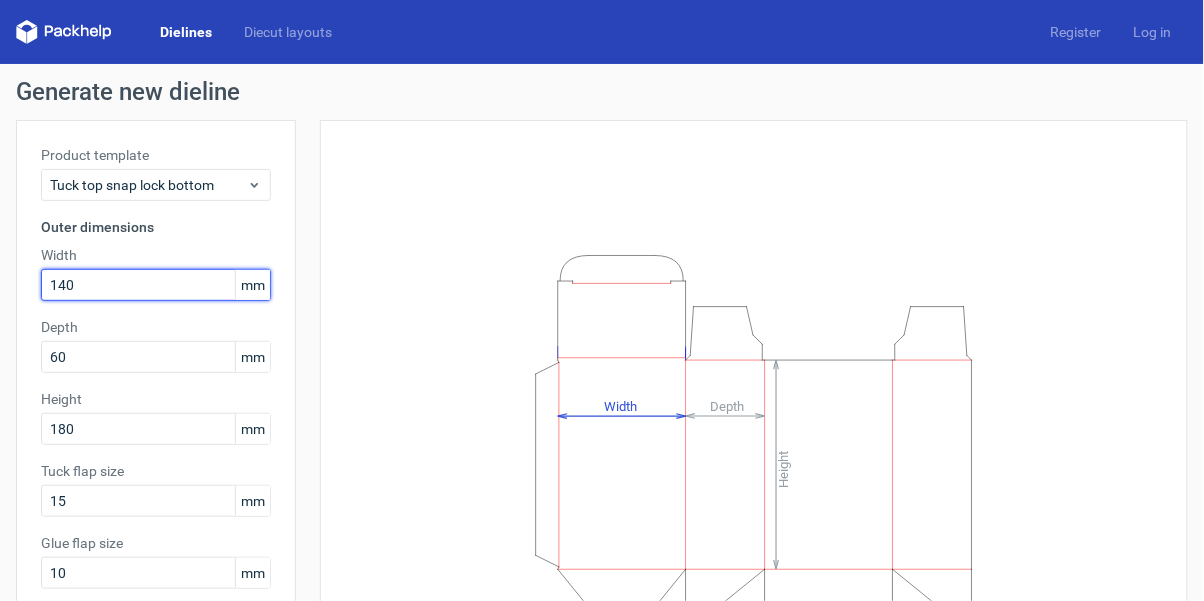 type on "140" 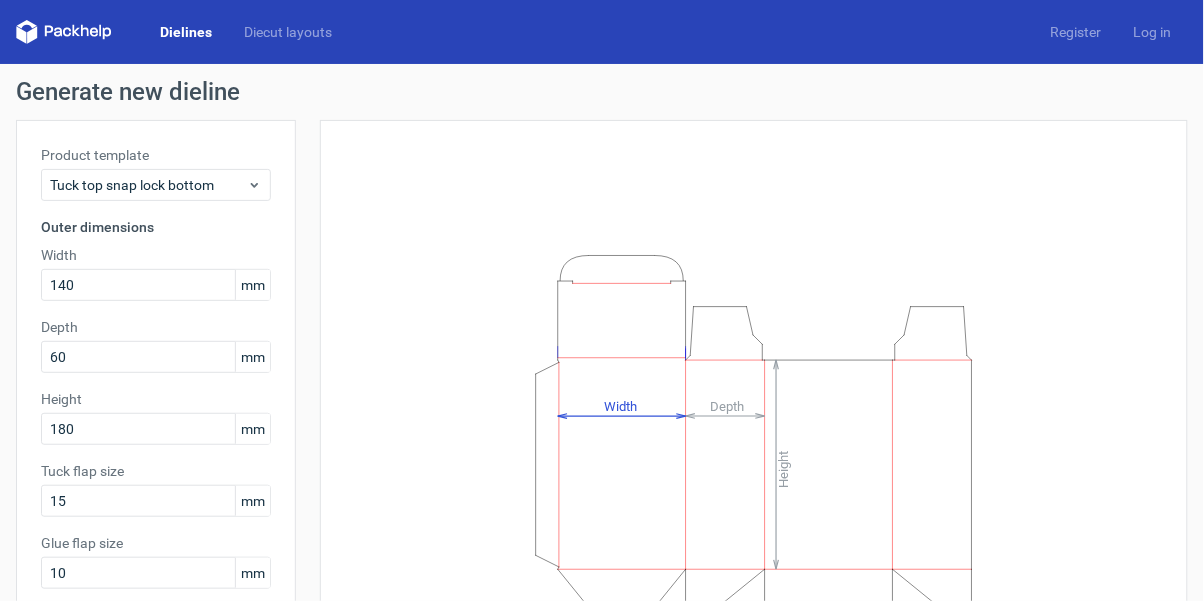 click on "Product template Tuck top snap lock bottom Outer dimensions Width 140 mm Depth 60 mm Height 180 mm Tuck flap size 15 mm Glue flap size 10 mm Paper thickness 0.5 mm" at bounding box center (156, 411) 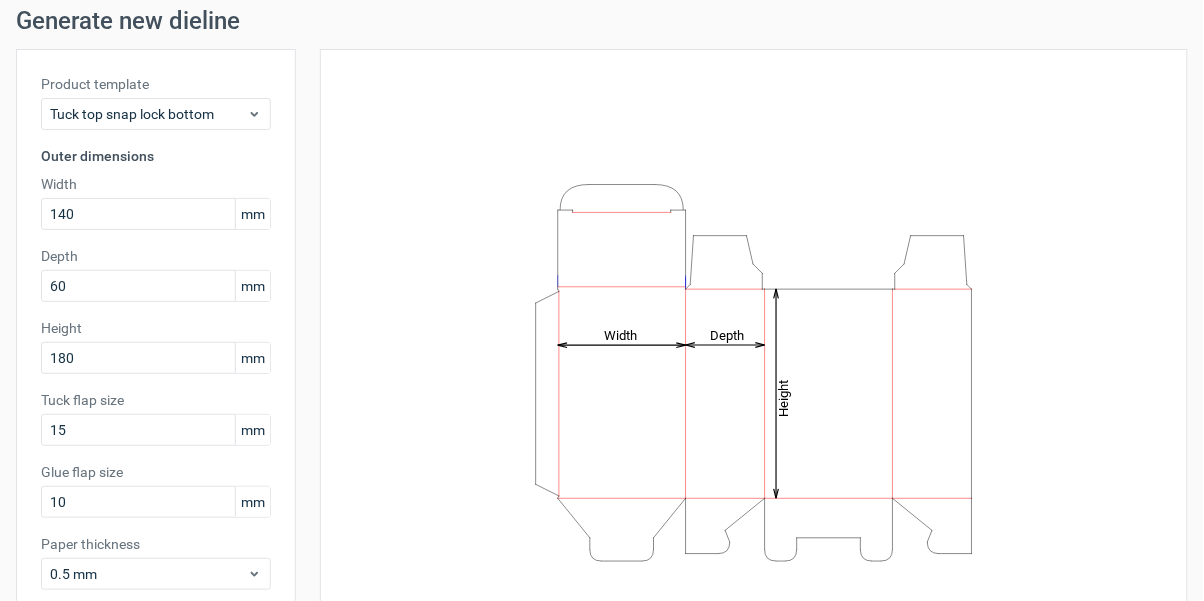 scroll, scrollTop: 118, scrollLeft: 0, axis: vertical 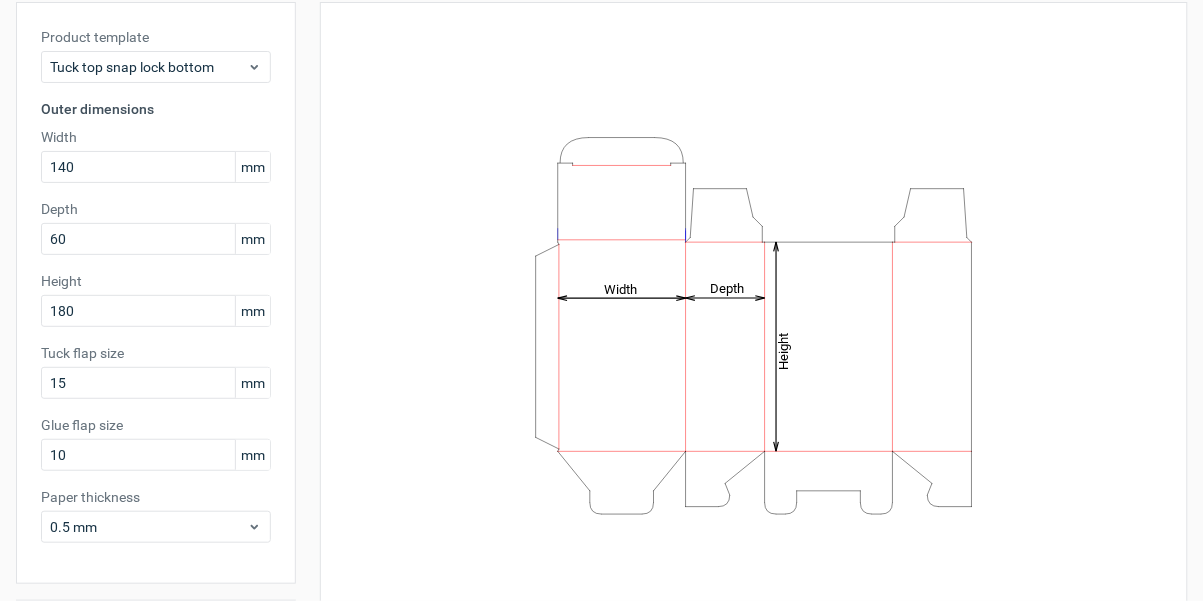 click on "Generate" at bounding box center (257, 633) 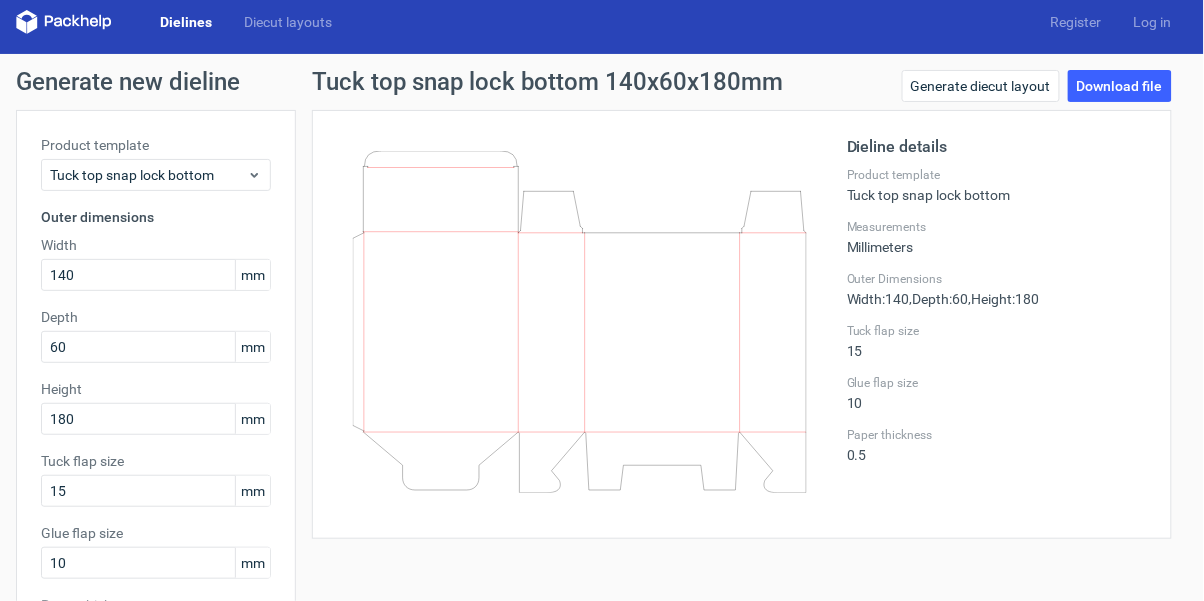 scroll, scrollTop: 9, scrollLeft: 0, axis: vertical 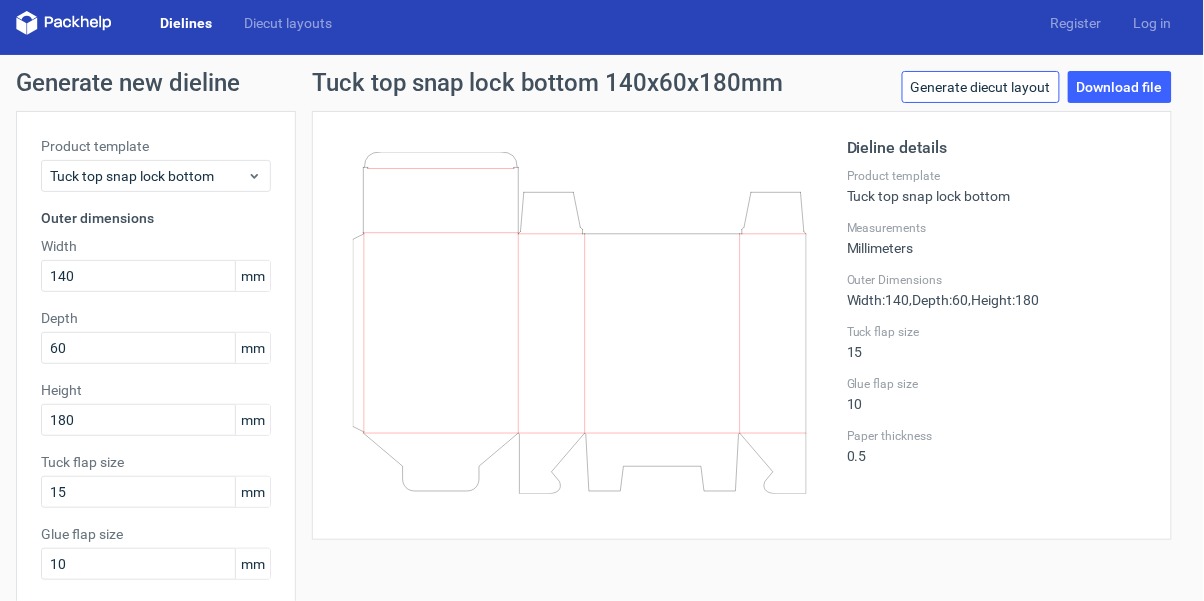 click on "Generate diecut layout" at bounding box center (981, 87) 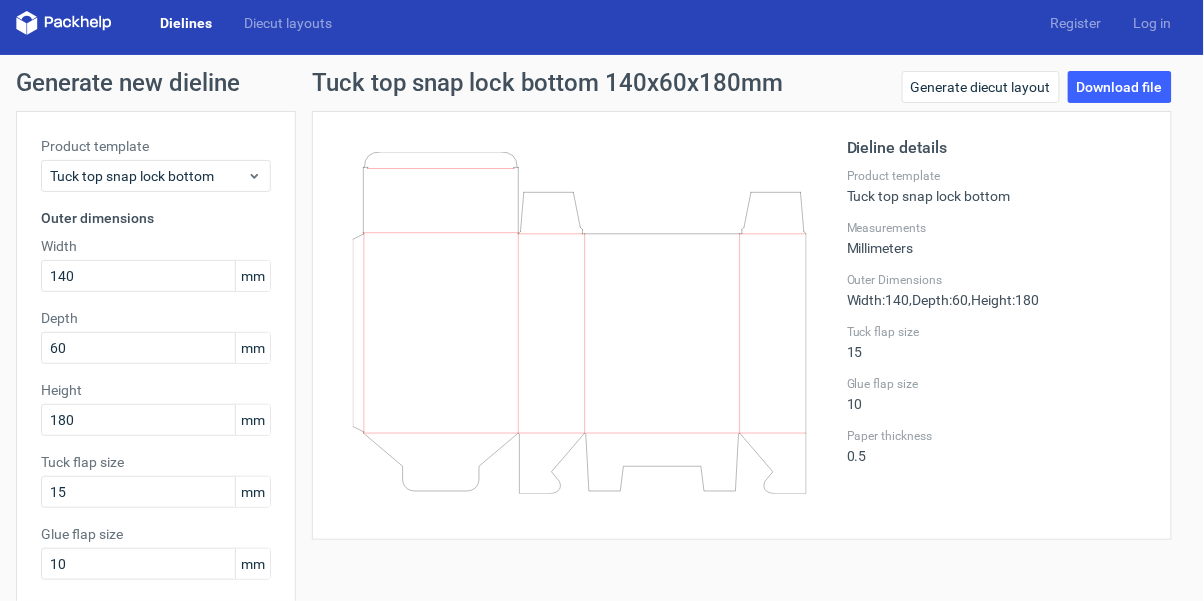 scroll, scrollTop: 0, scrollLeft: 0, axis: both 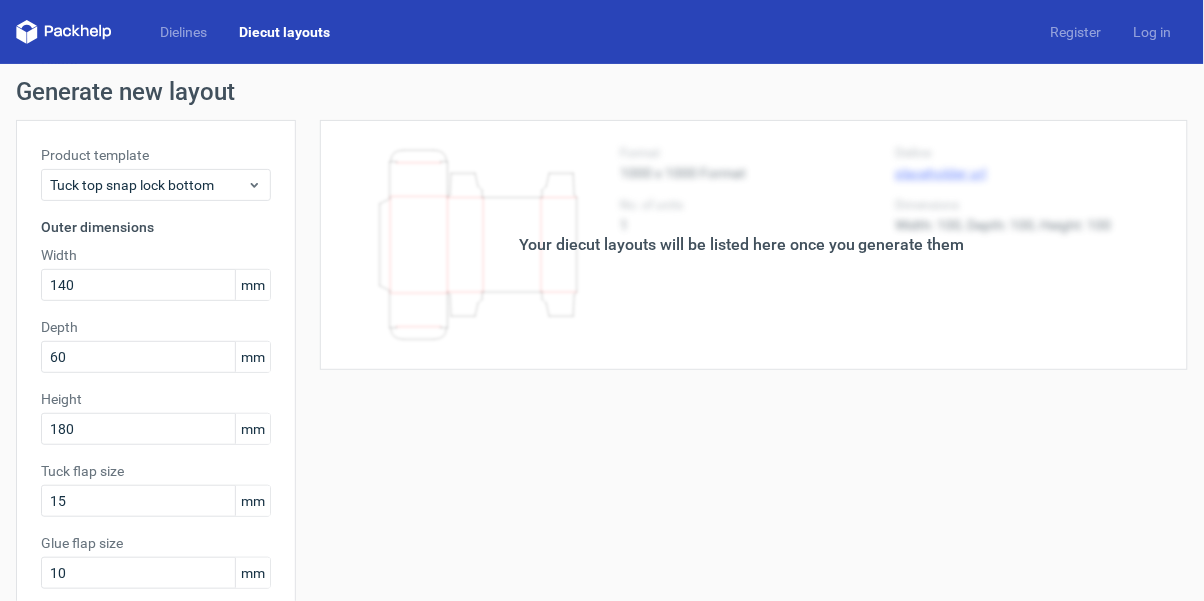 click on "Your diecut layouts will be listed here once you generate them" at bounding box center (742, 245) 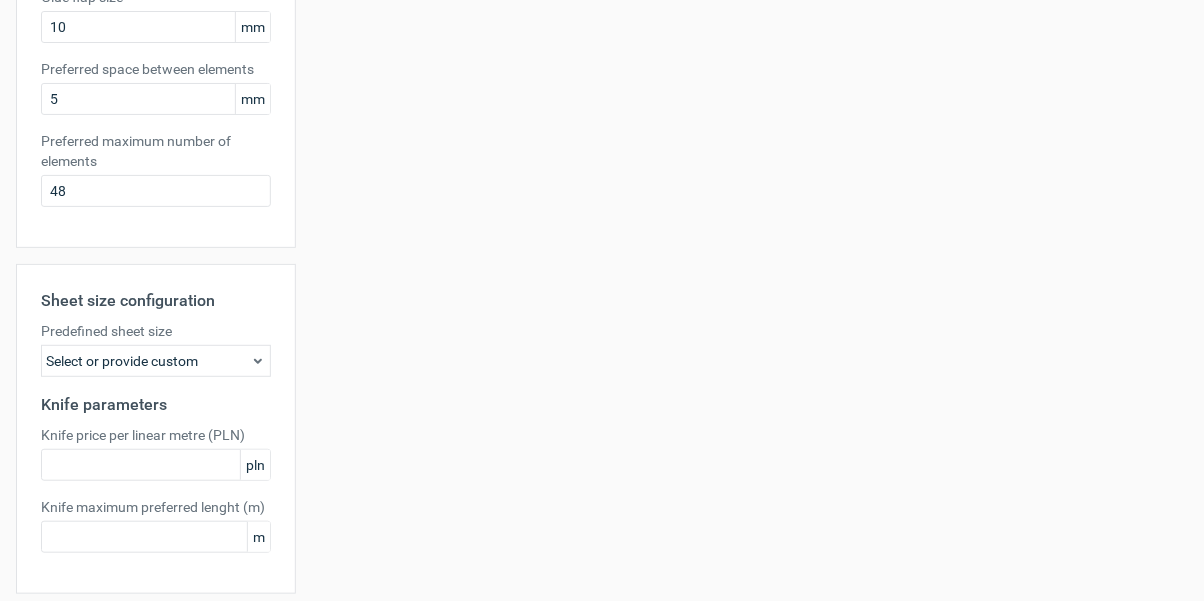 scroll, scrollTop: 555, scrollLeft: 0, axis: vertical 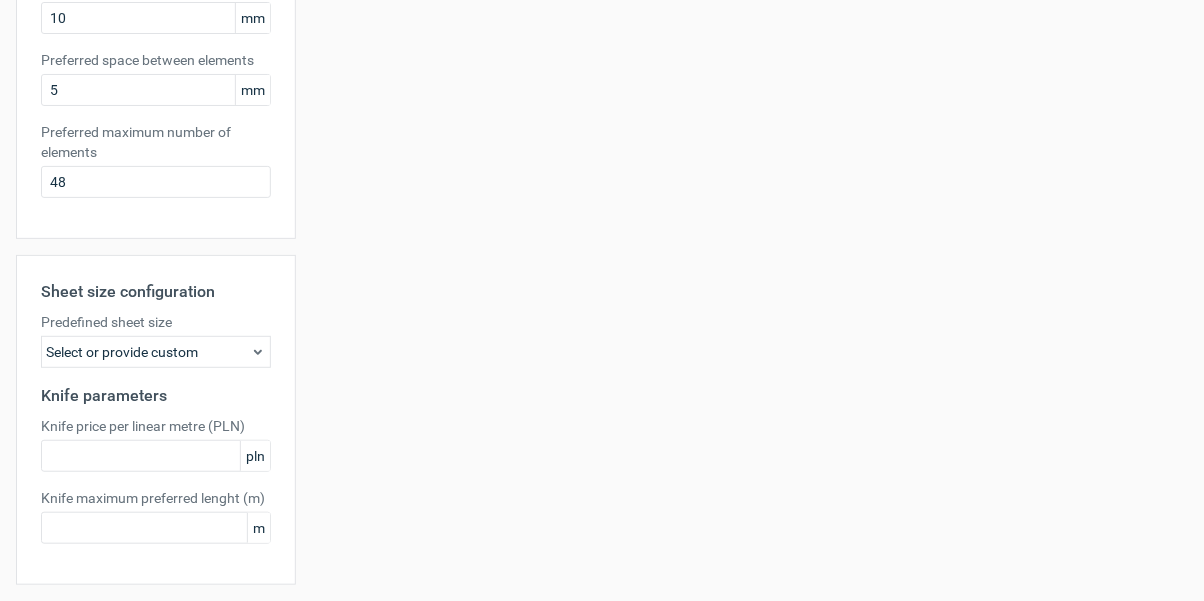 click on "Generate" at bounding box center (257, 634) 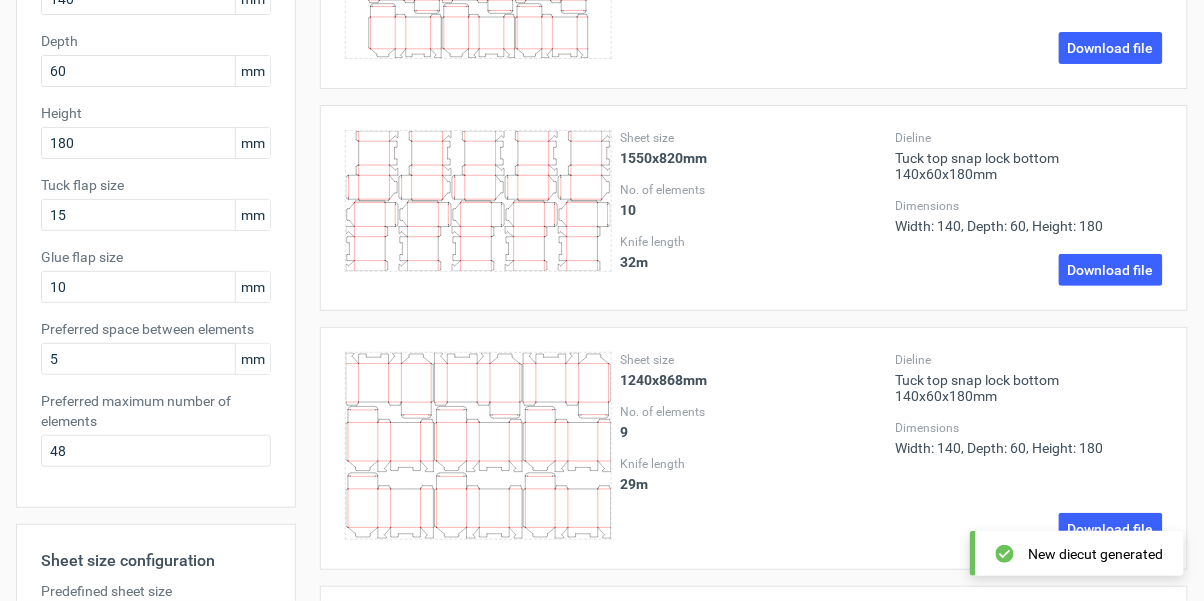 scroll, scrollTop: 288, scrollLeft: 0, axis: vertical 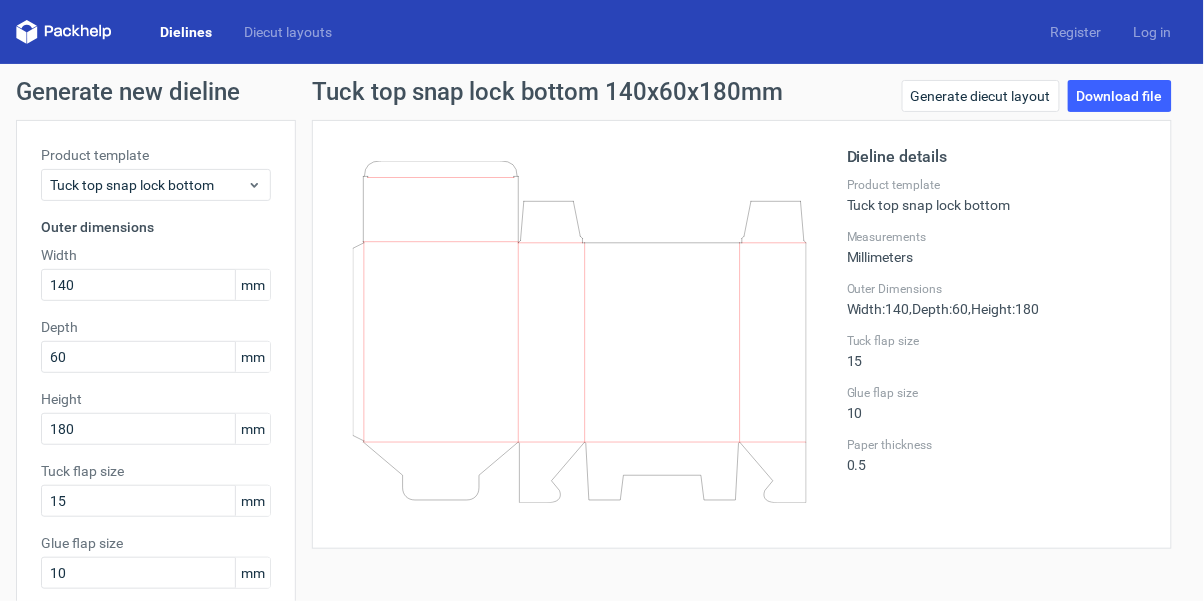 click on "Download file" at bounding box center [1120, 96] 